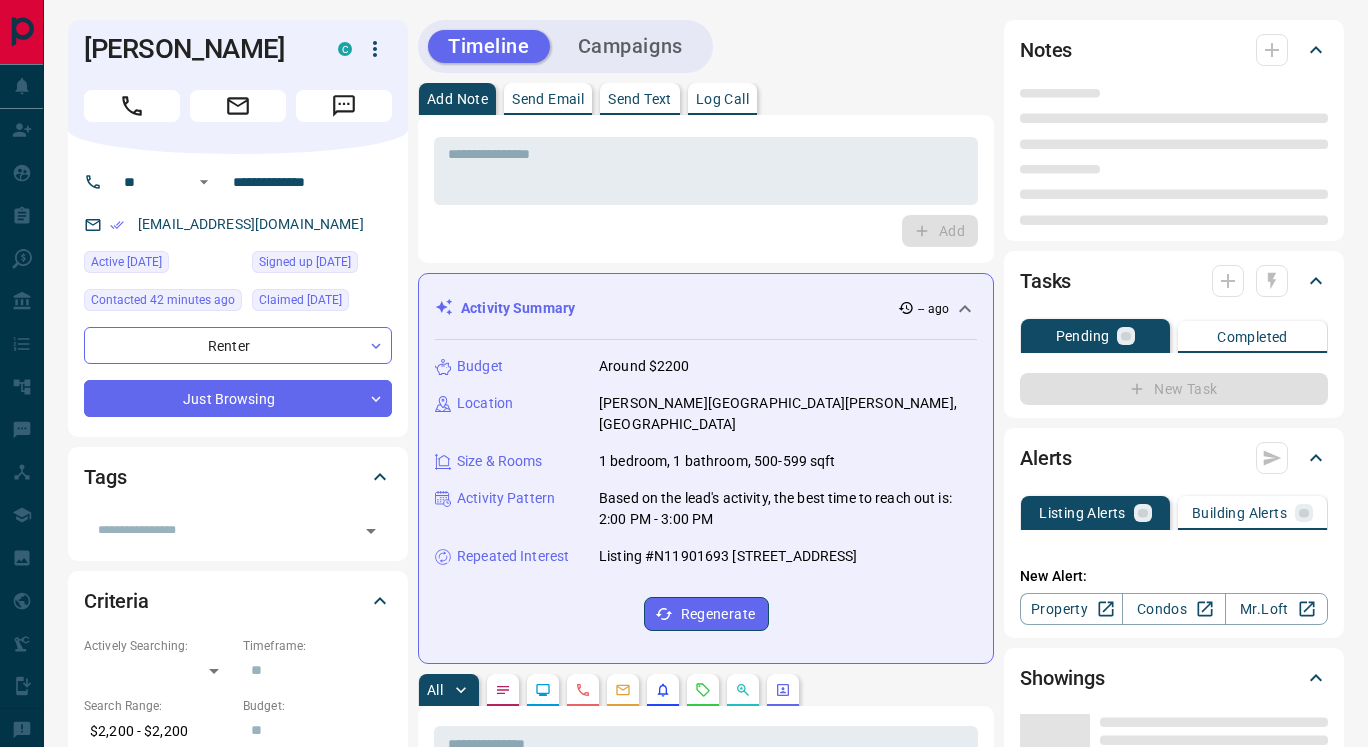 scroll, scrollTop: 0, scrollLeft: 0, axis: both 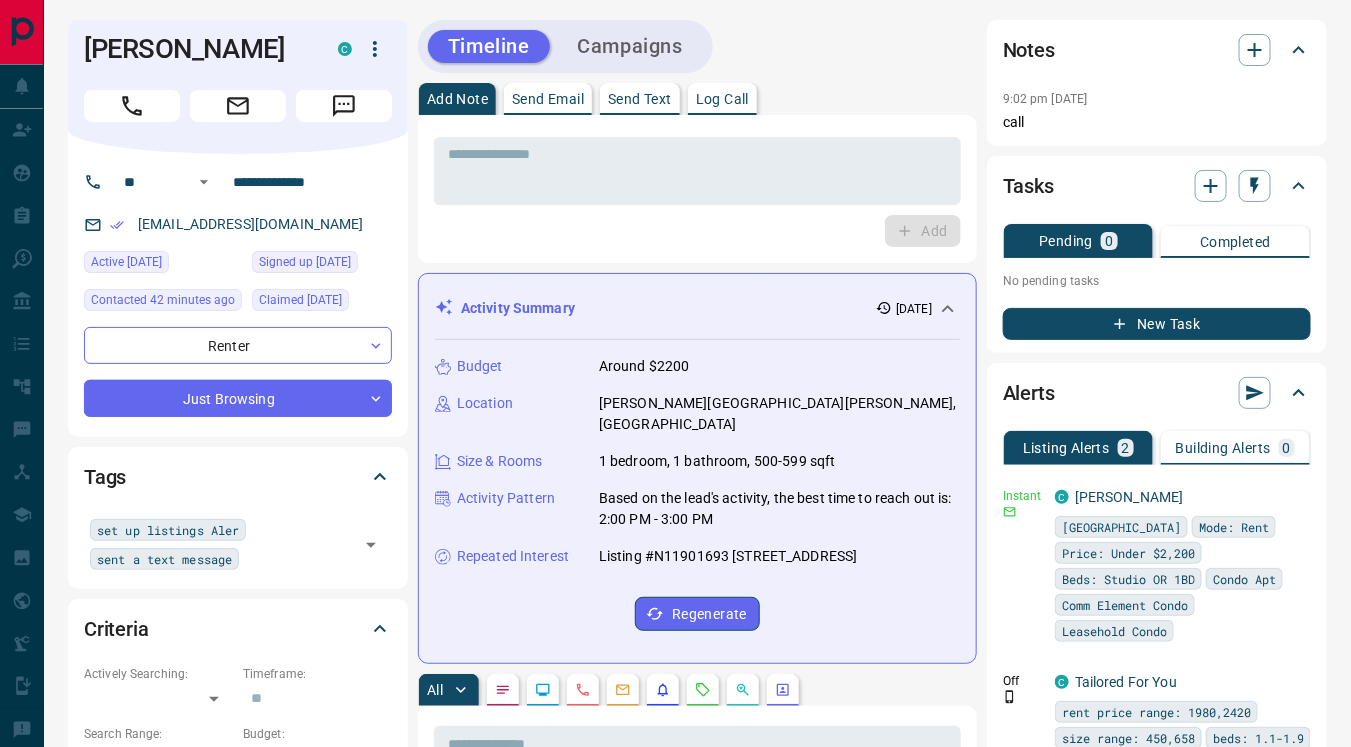 click on "Send Text" at bounding box center (640, 99) 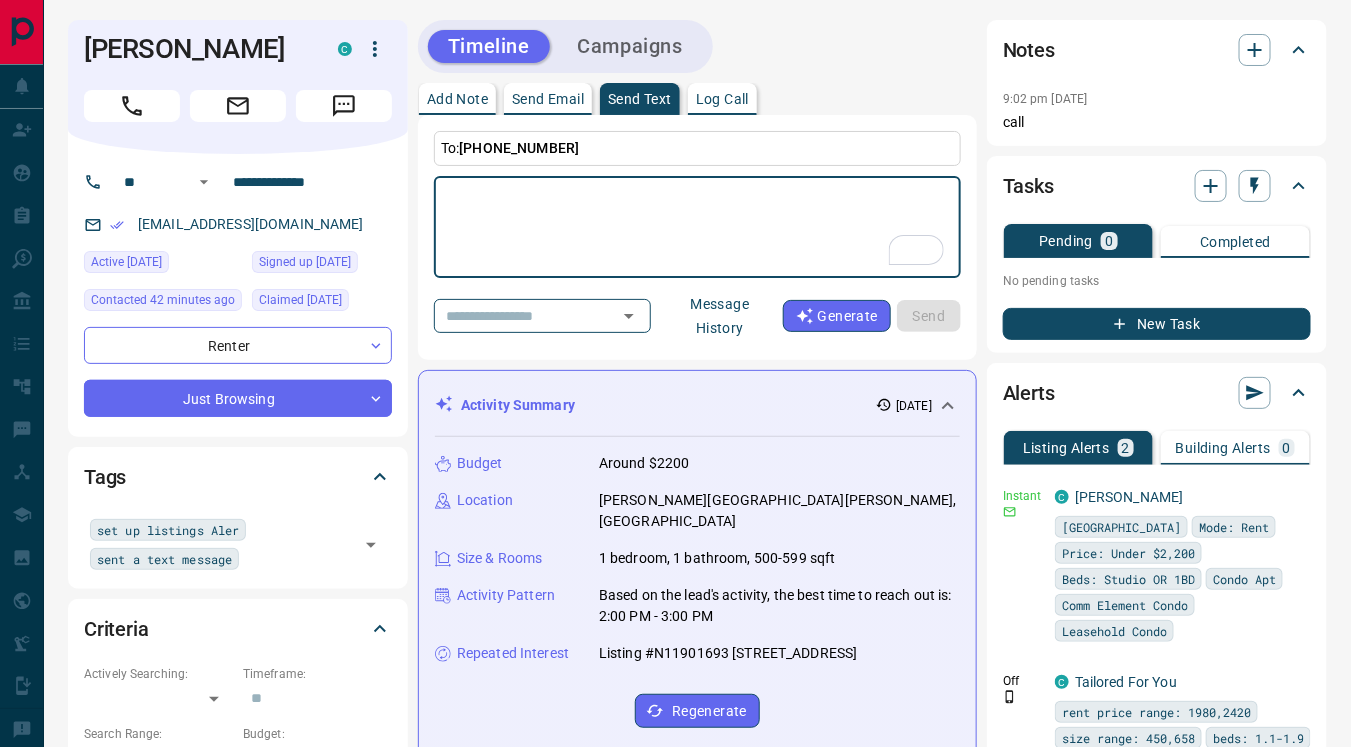 click on "Message History" at bounding box center [720, 316] 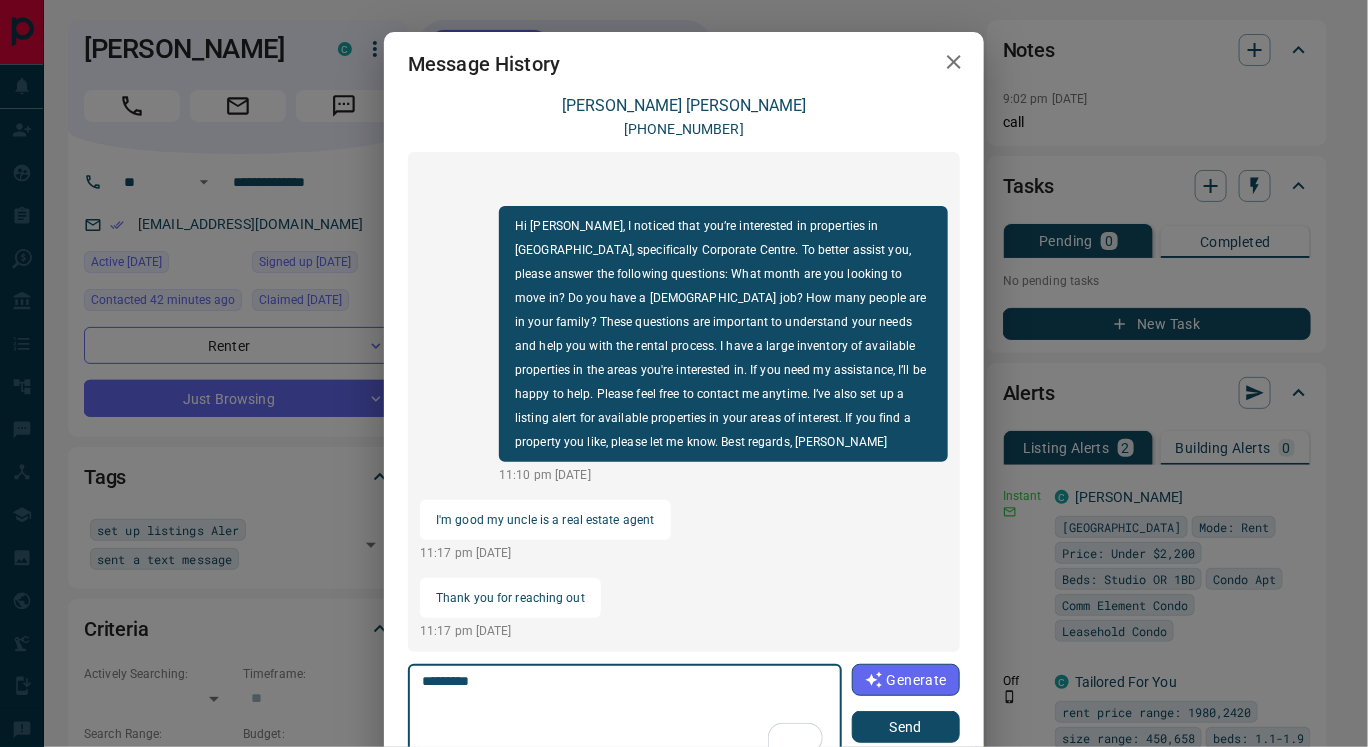 click on "*********" at bounding box center [624, 715] 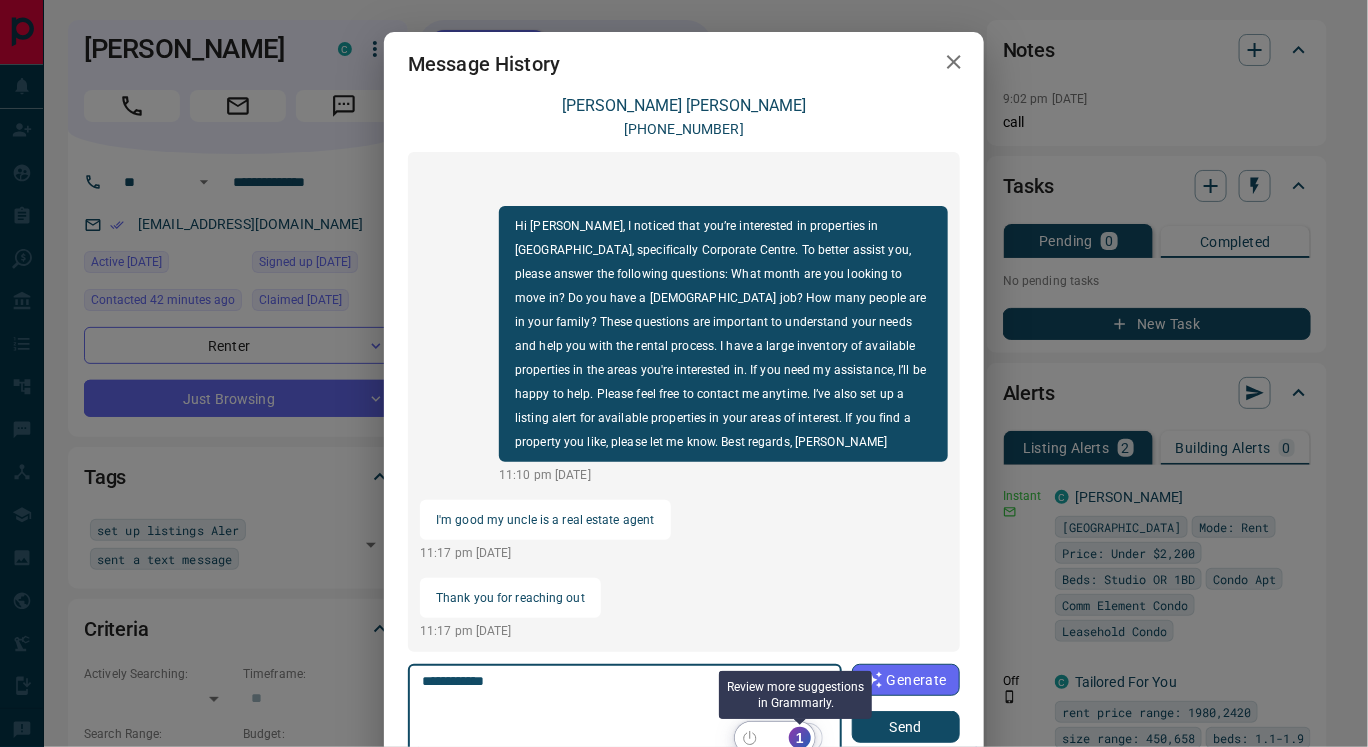 click on "1" 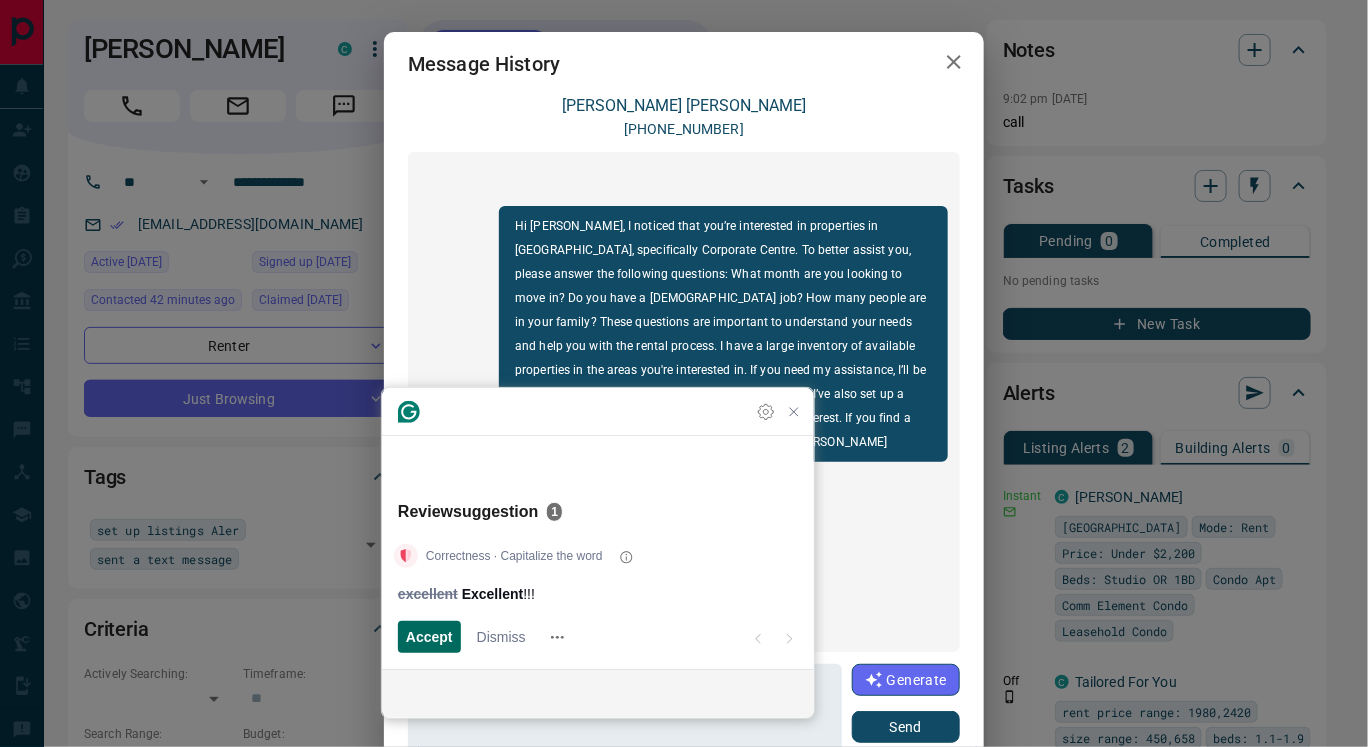 click on "Accept" at bounding box center (429, 637) 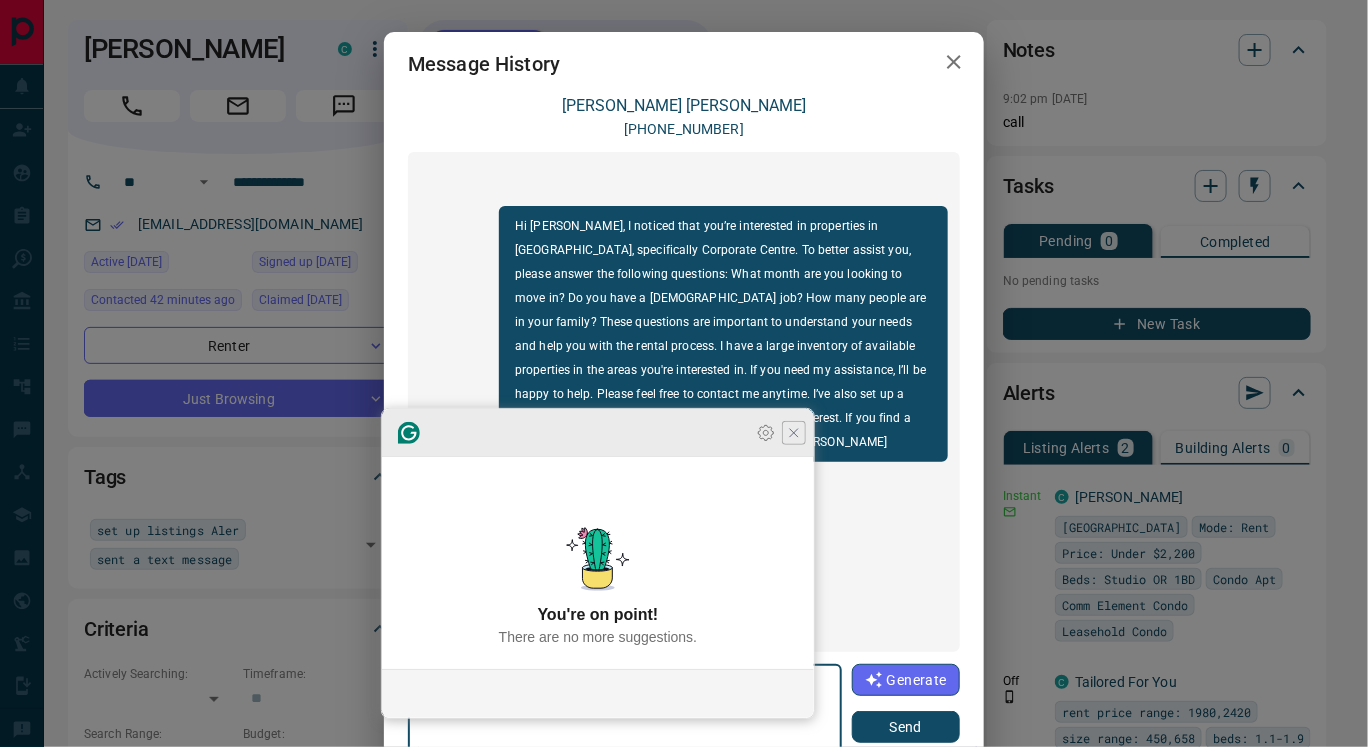 type on "**********" 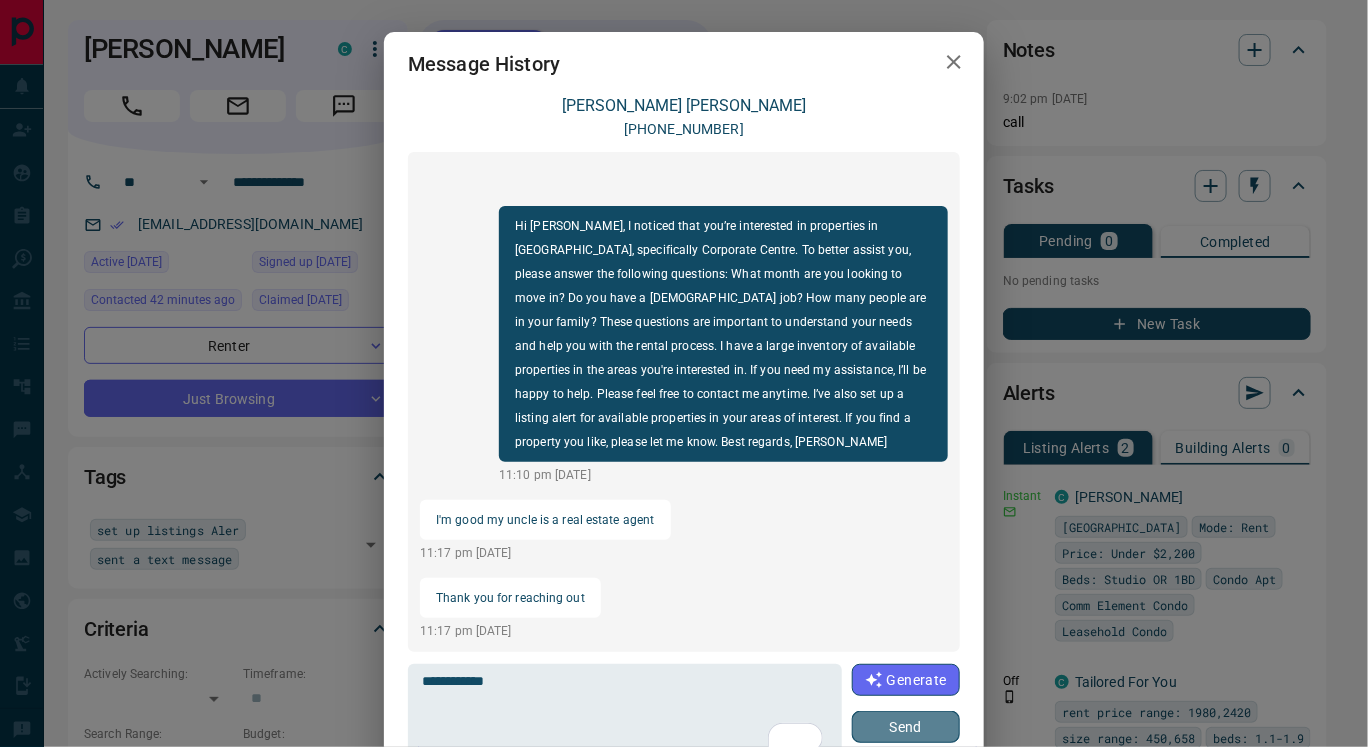 click on "Send" at bounding box center (906, 727) 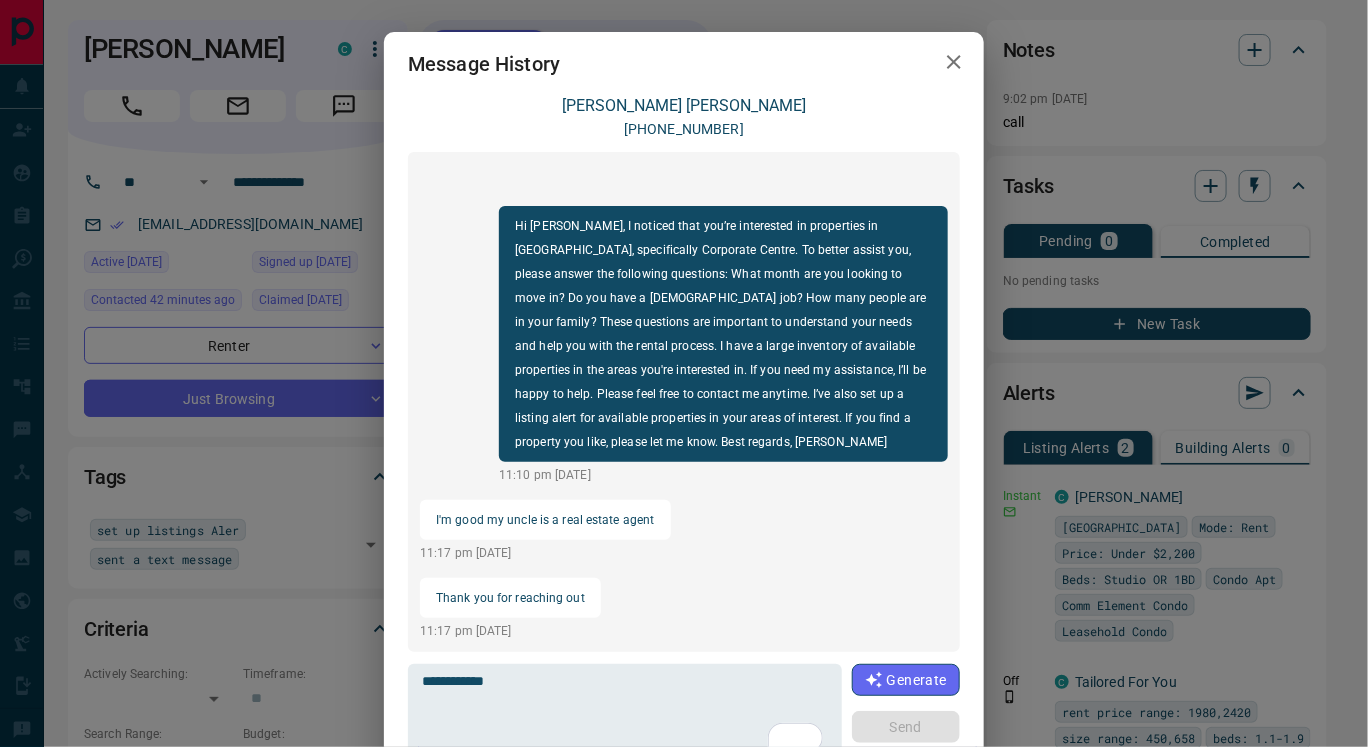 type 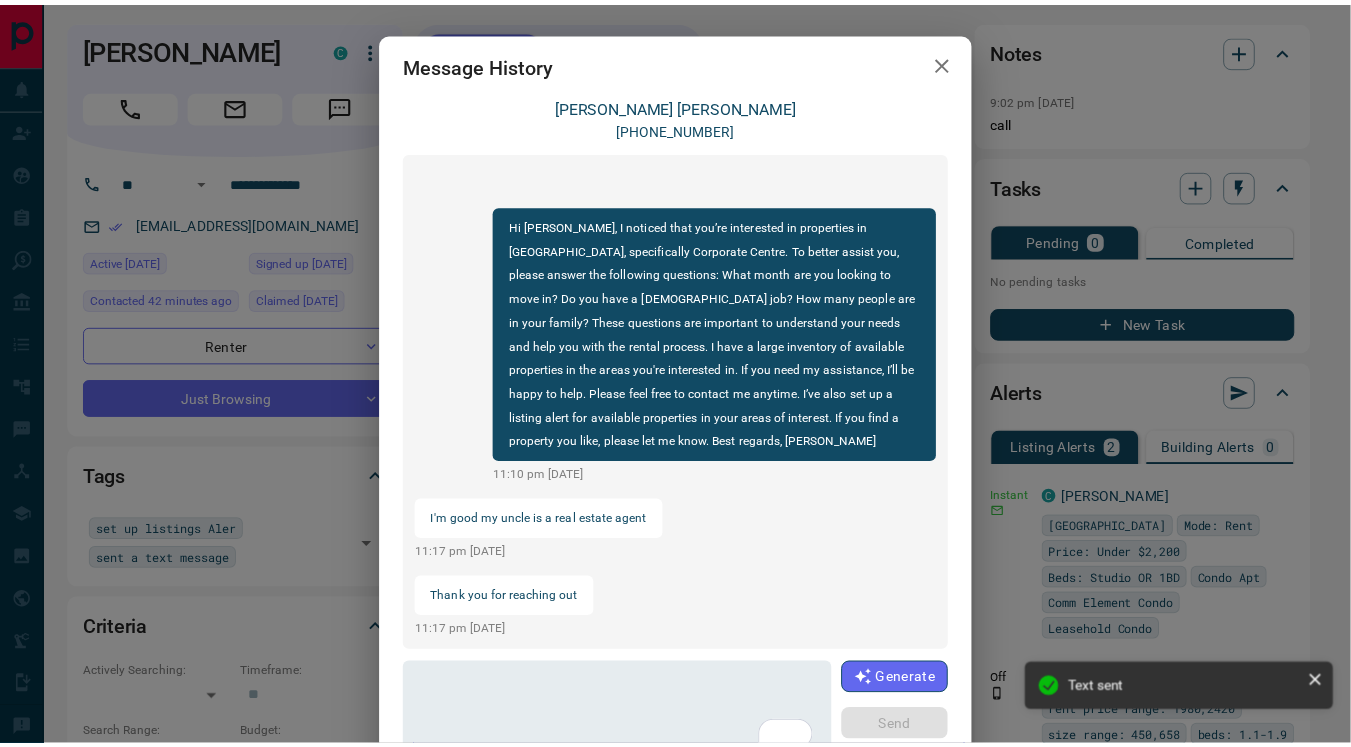 scroll, scrollTop: 35, scrollLeft: 0, axis: vertical 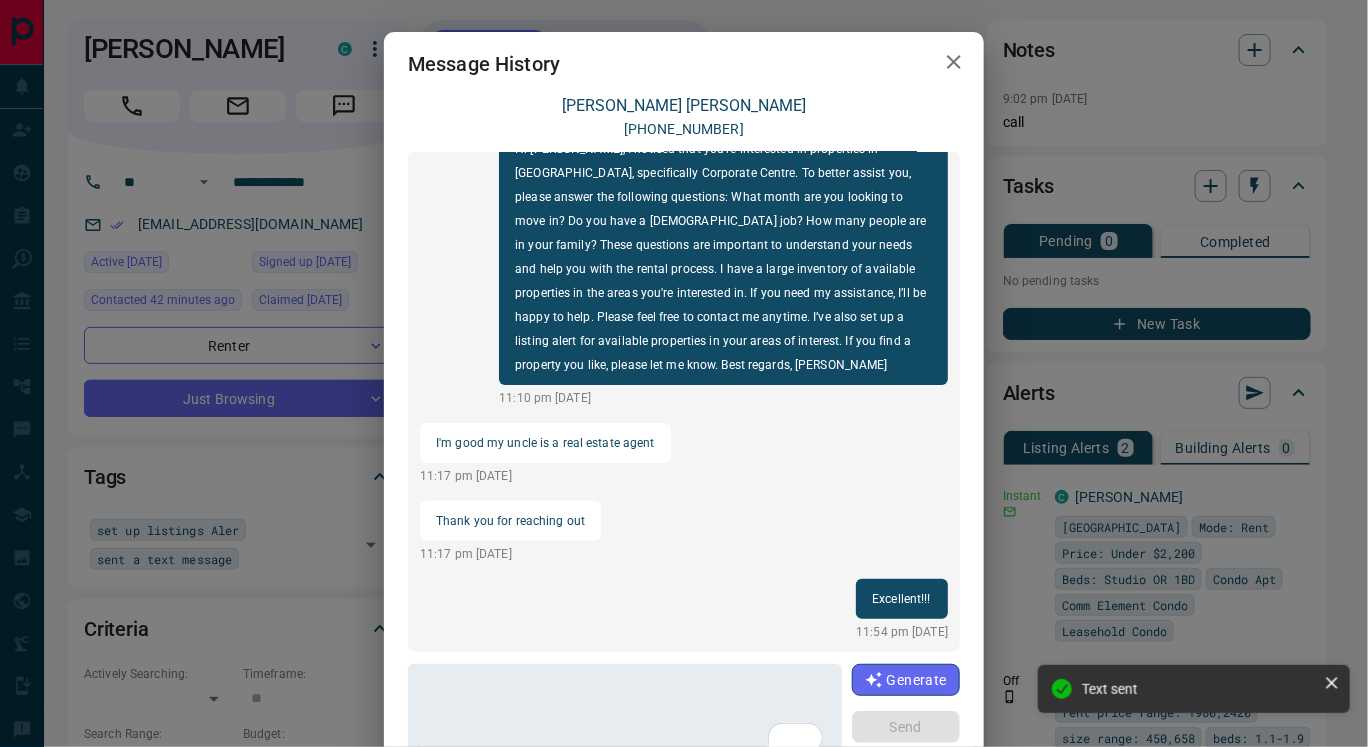 click 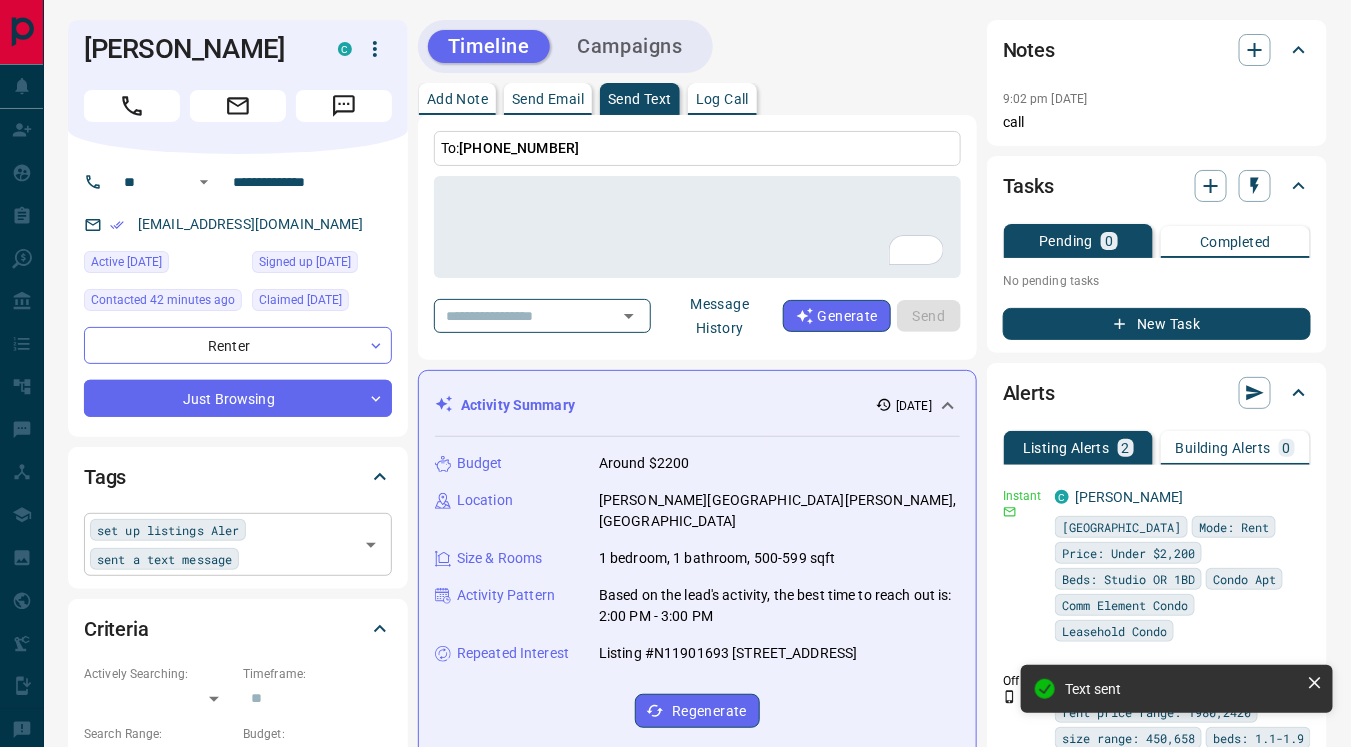 click at bounding box center [299, 558] 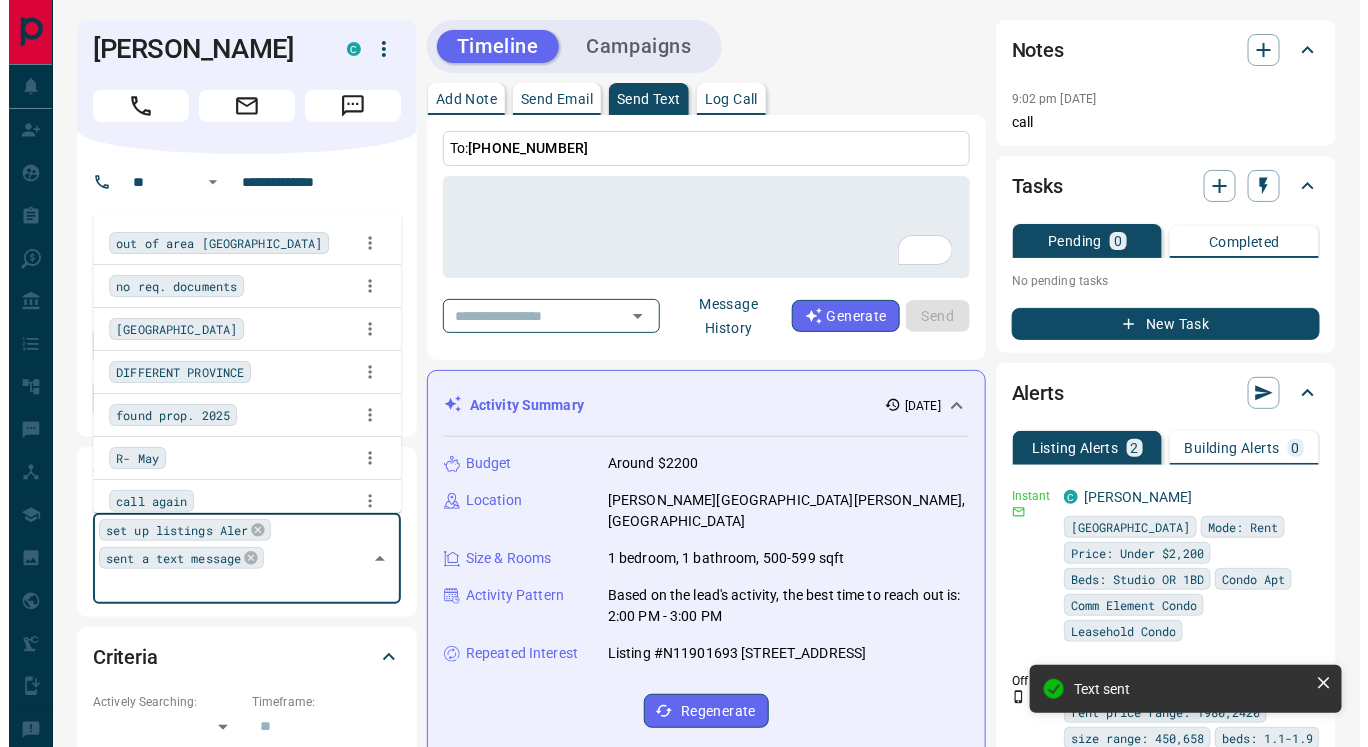 scroll, scrollTop: 2902, scrollLeft: 0, axis: vertical 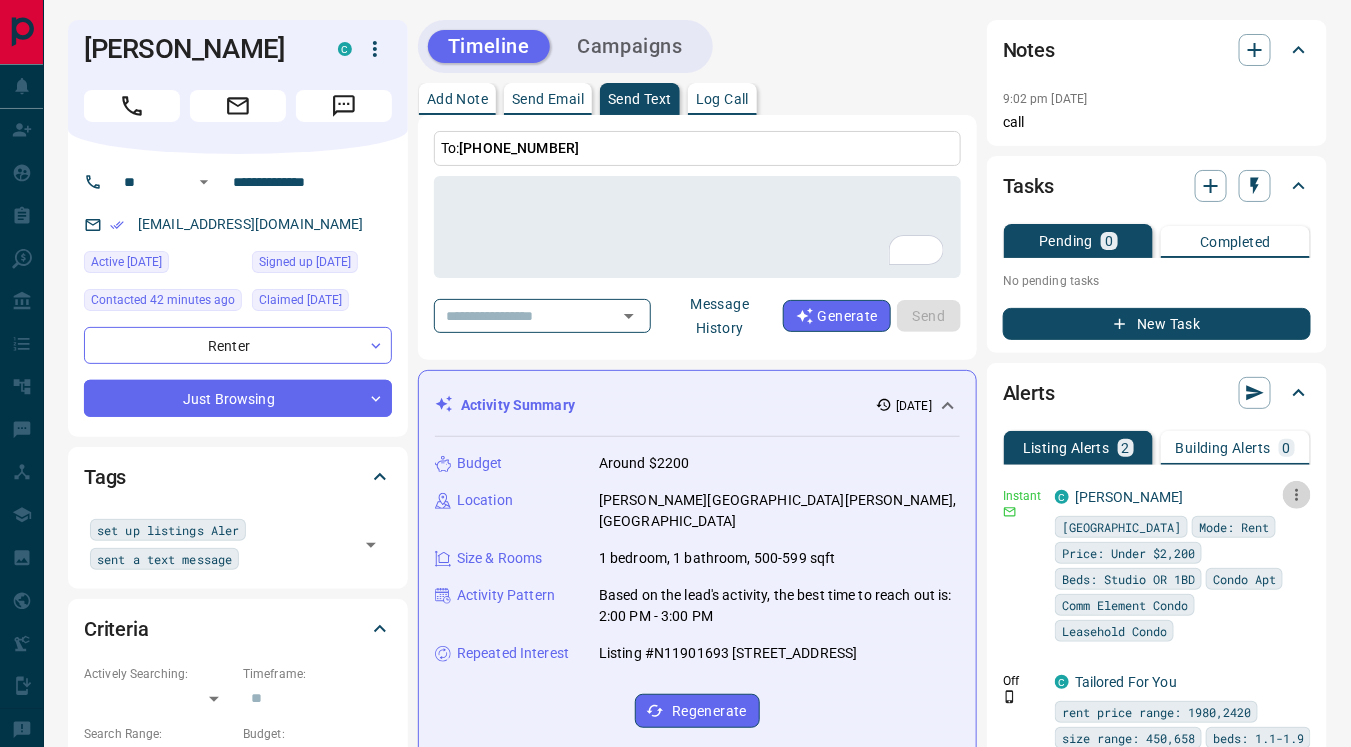 click 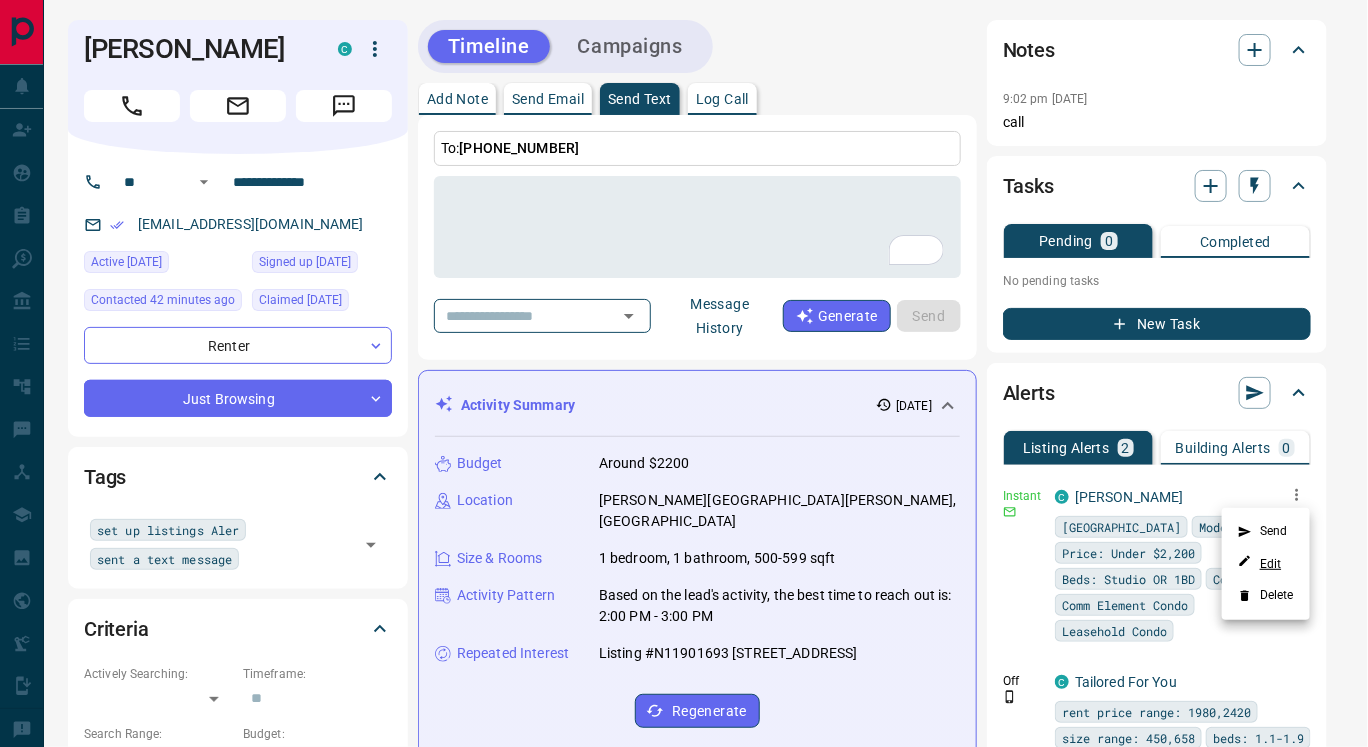 click on "Edit" at bounding box center [1260, 563] 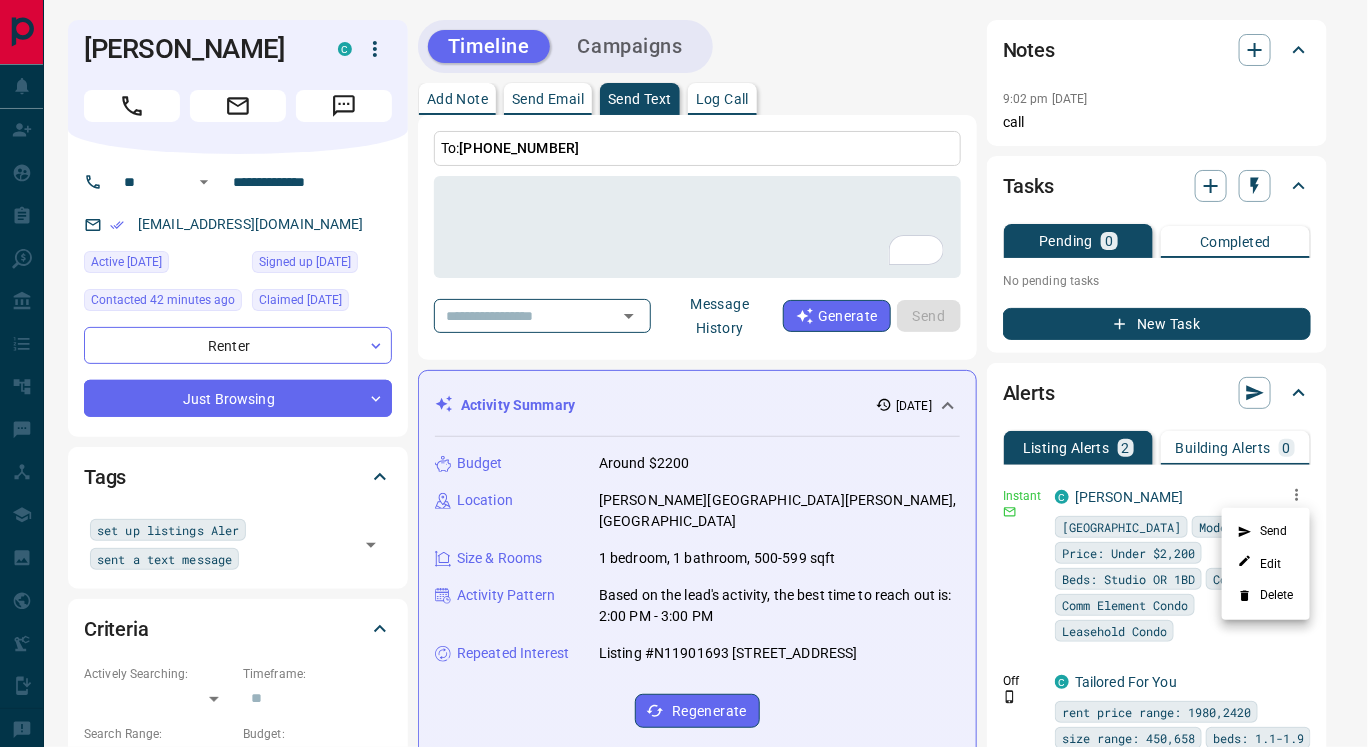 click at bounding box center (684, 373) 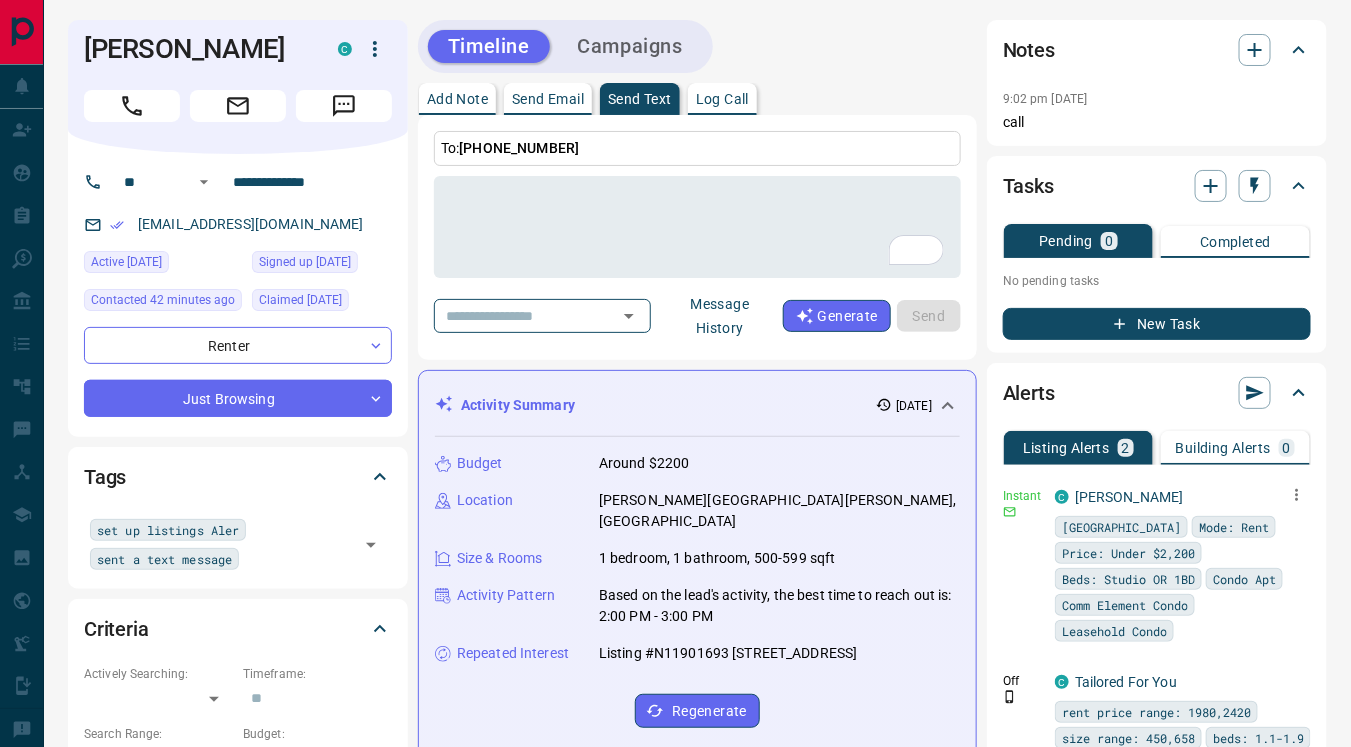 click on "Message History" at bounding box center [720, 316] 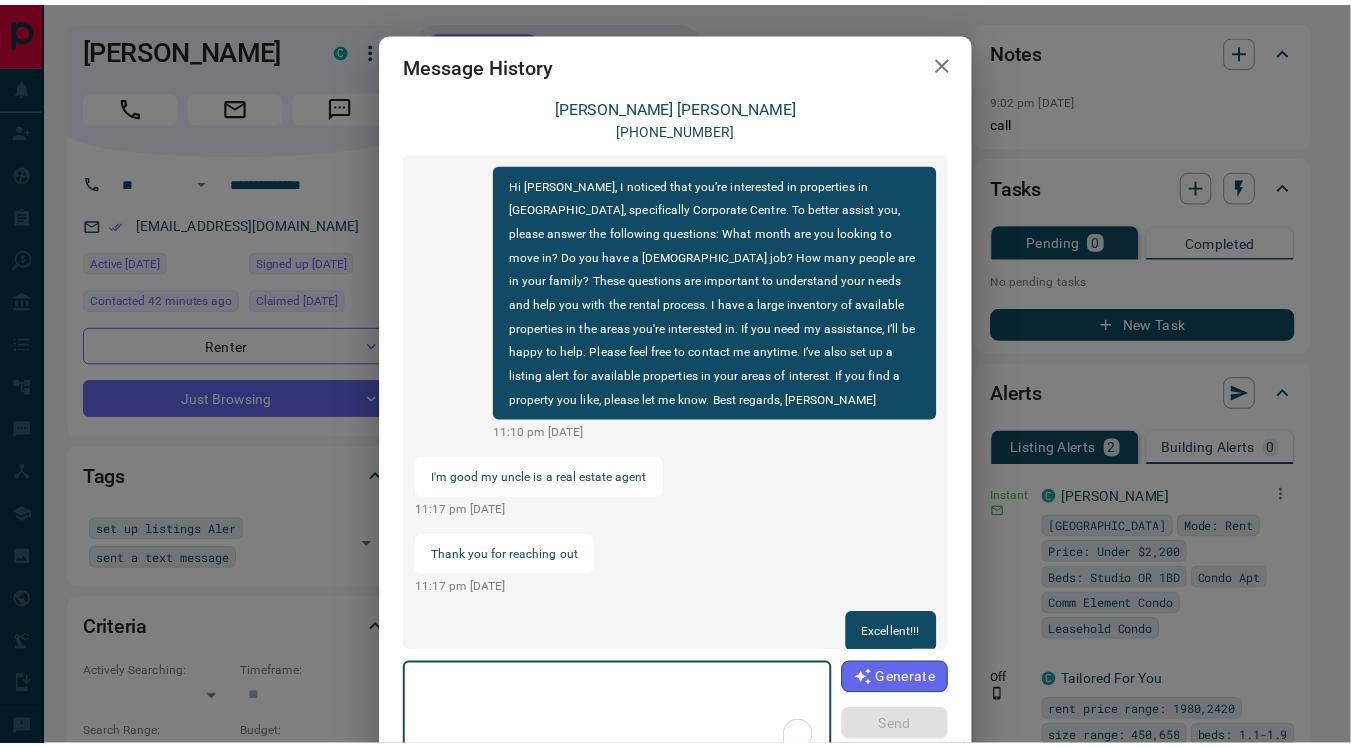 scroll, scrollTop: 35, scrollLeft: 0, axis: vertical 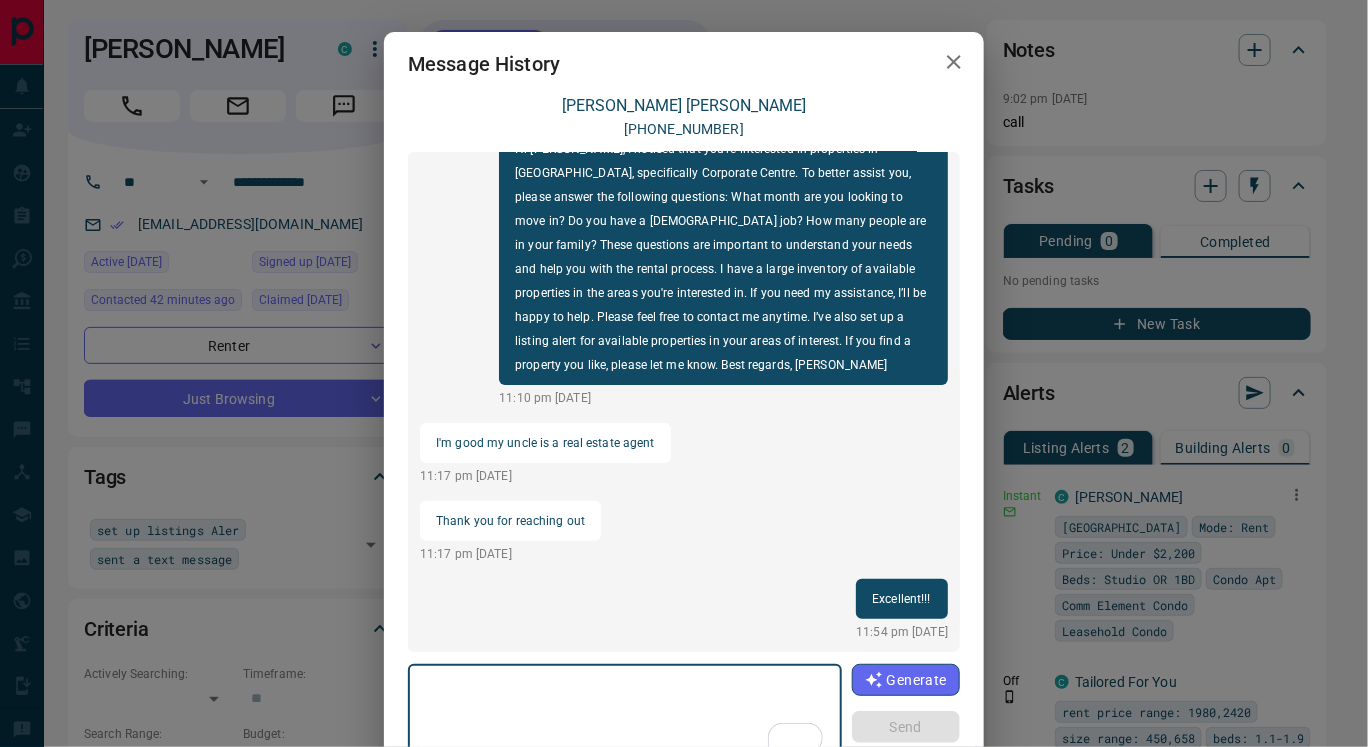 click 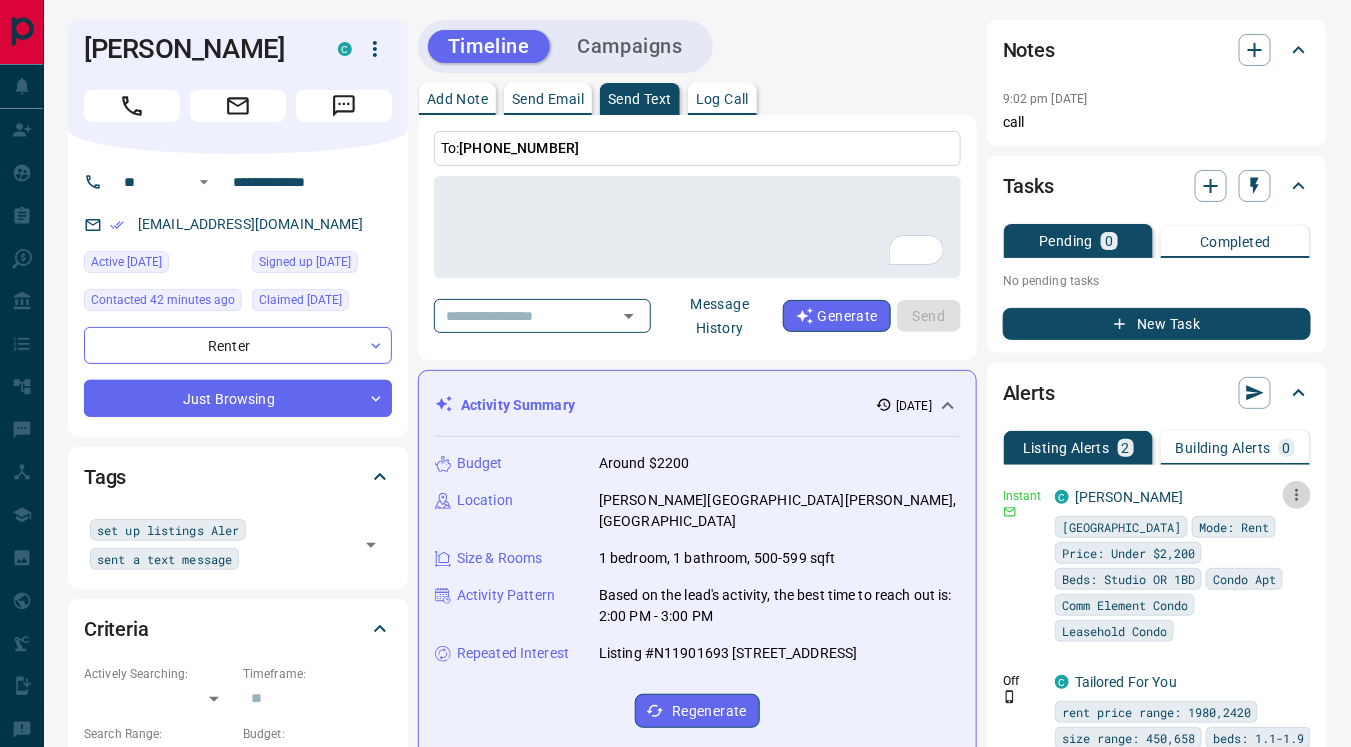 click 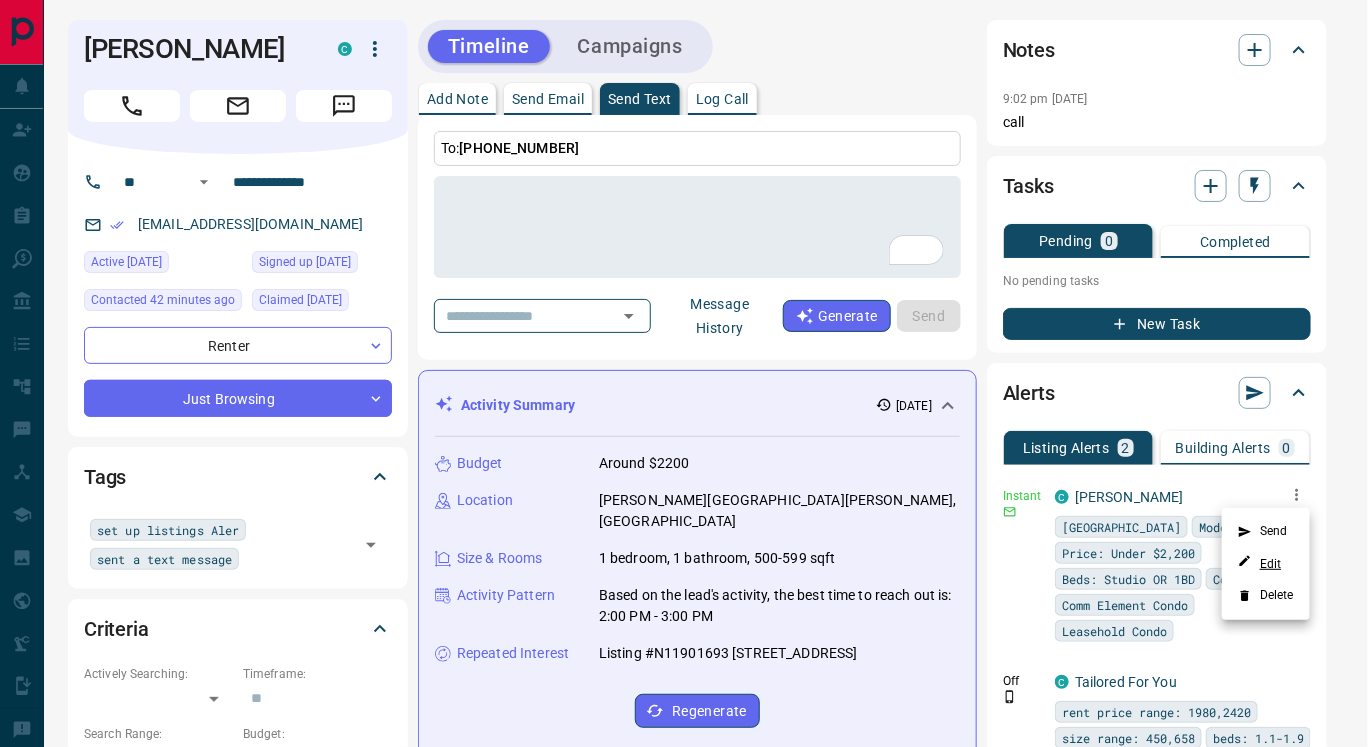 click on "Edit" at bounding box center (1260, 563) 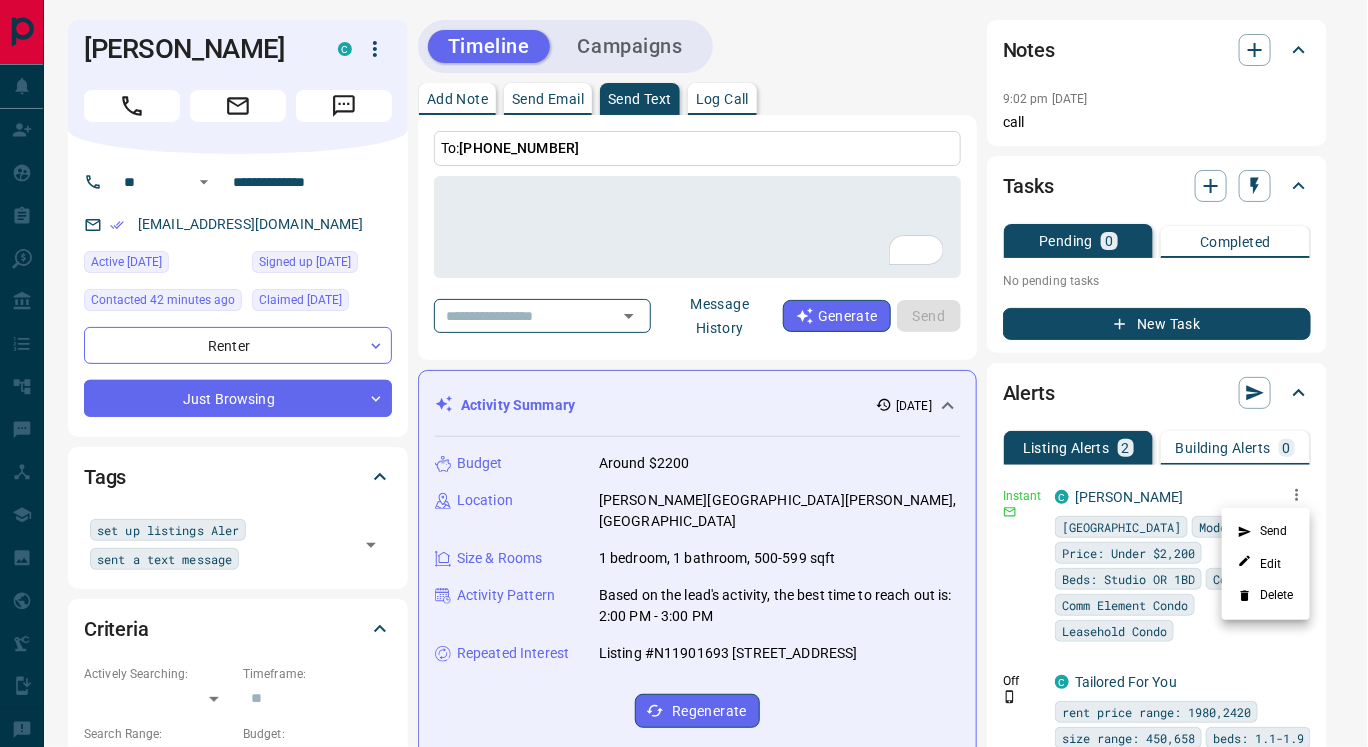 click at bounding box center (684, 373) 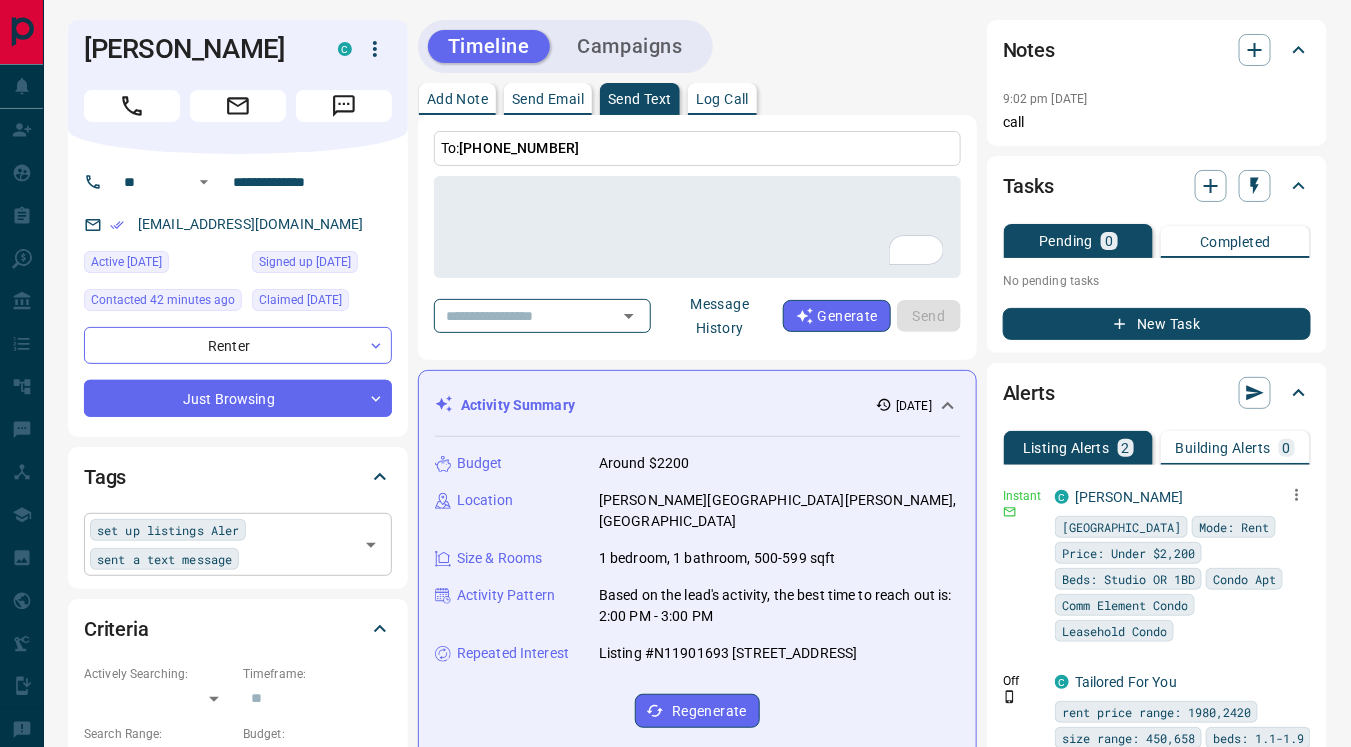 click on "sent a text message" at bounding box center [164, 559] 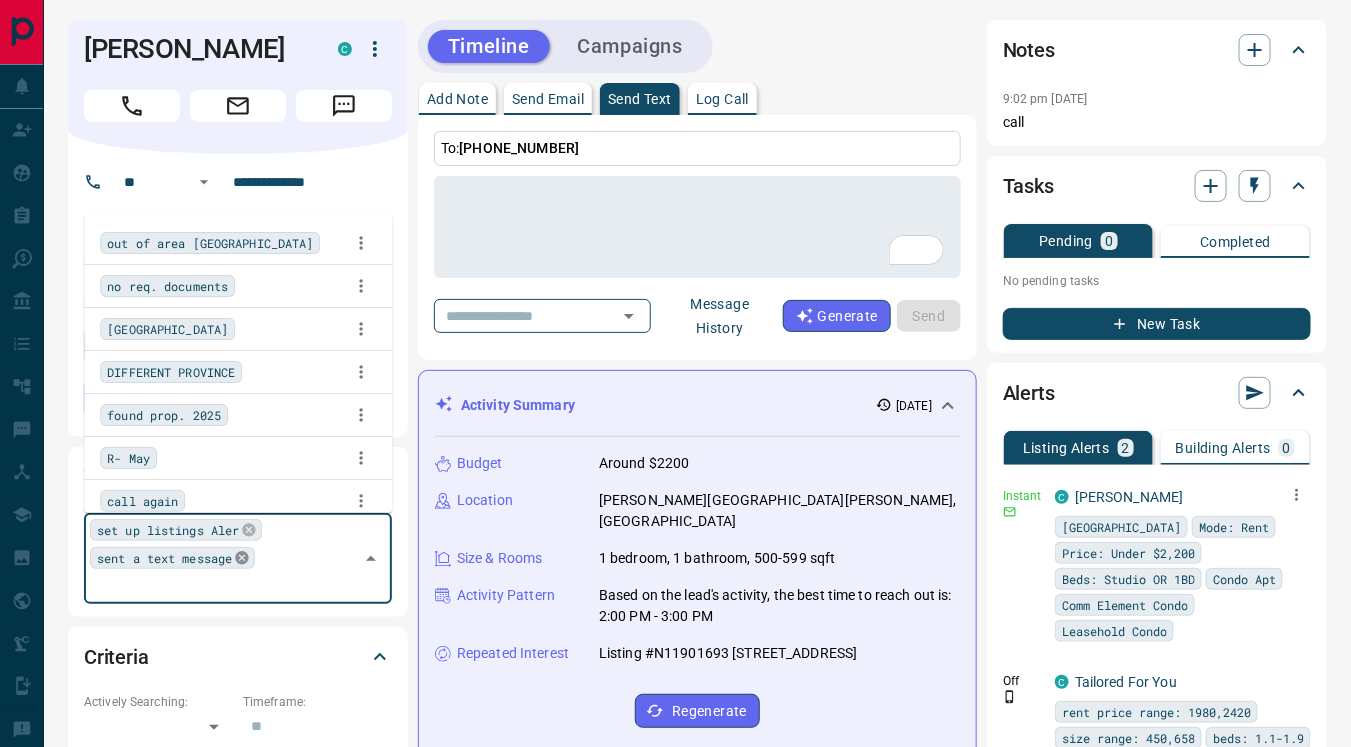 click 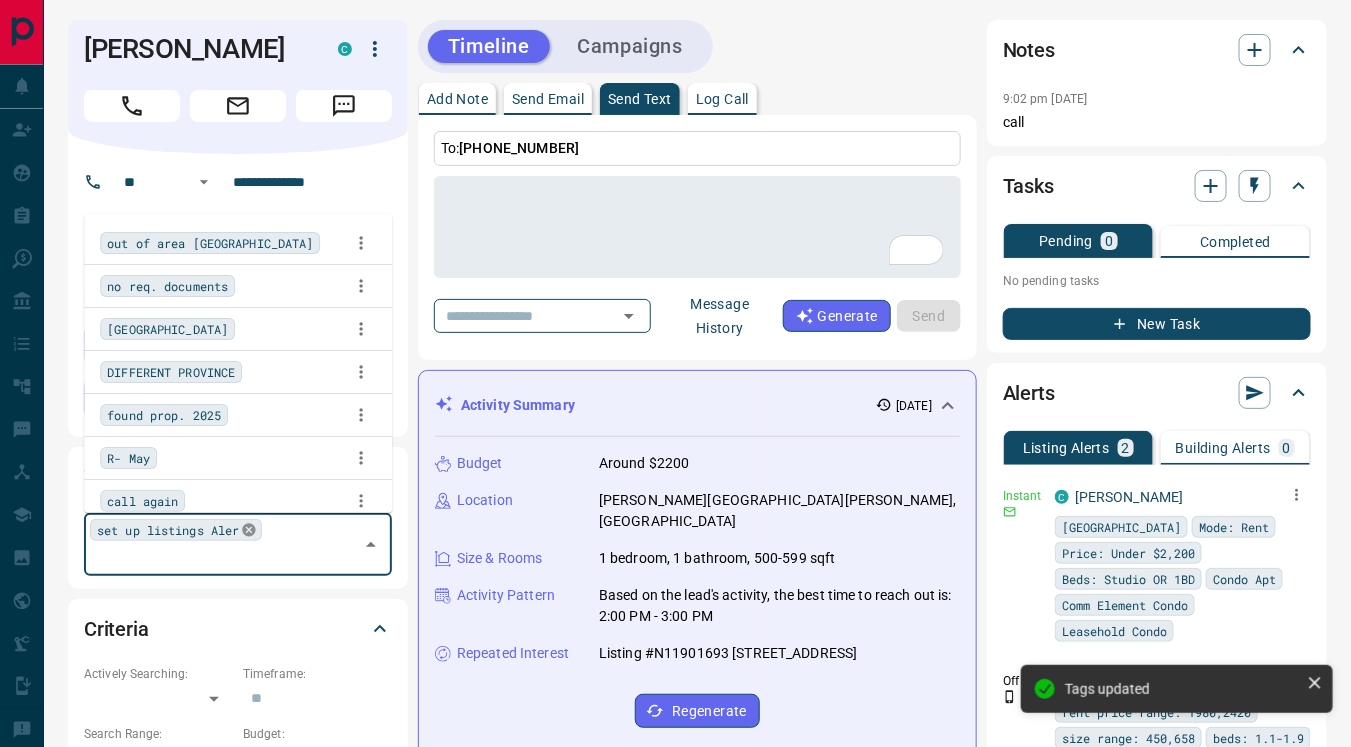 click 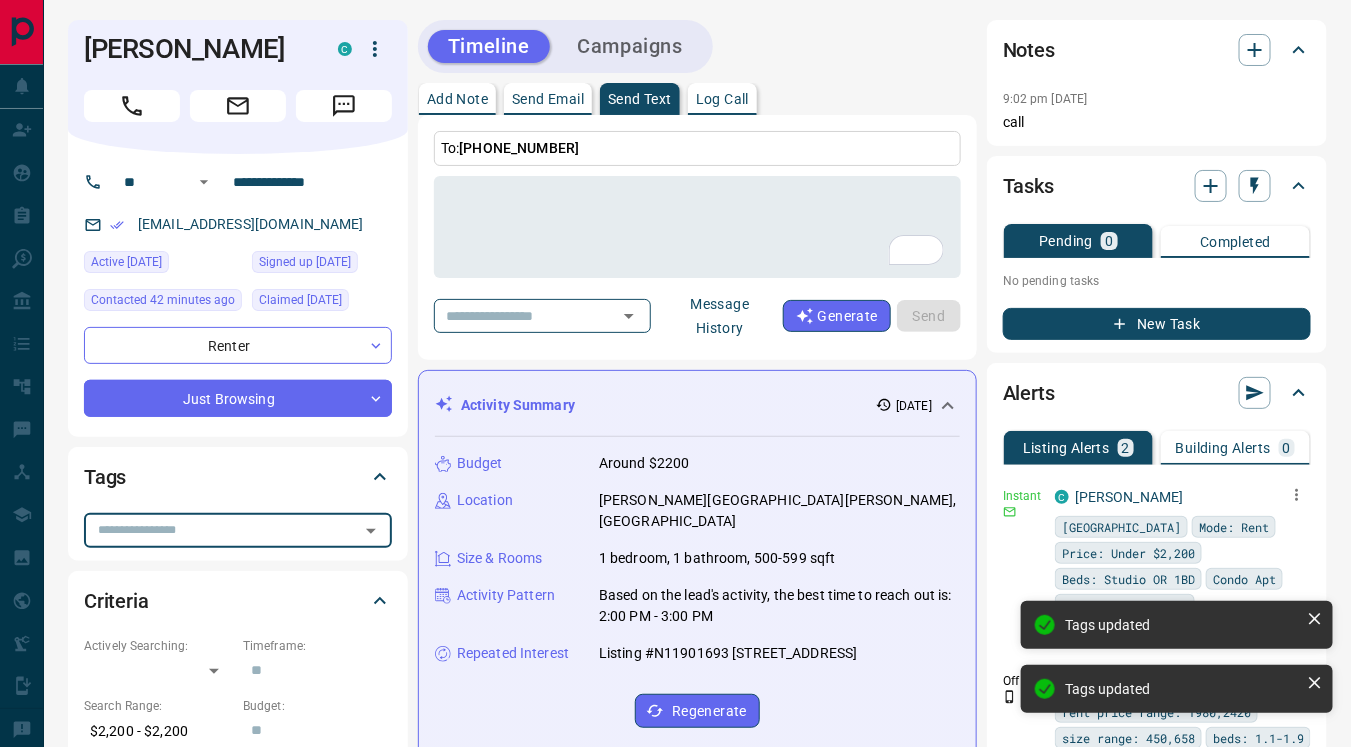 click at bounding box center (221, 530) 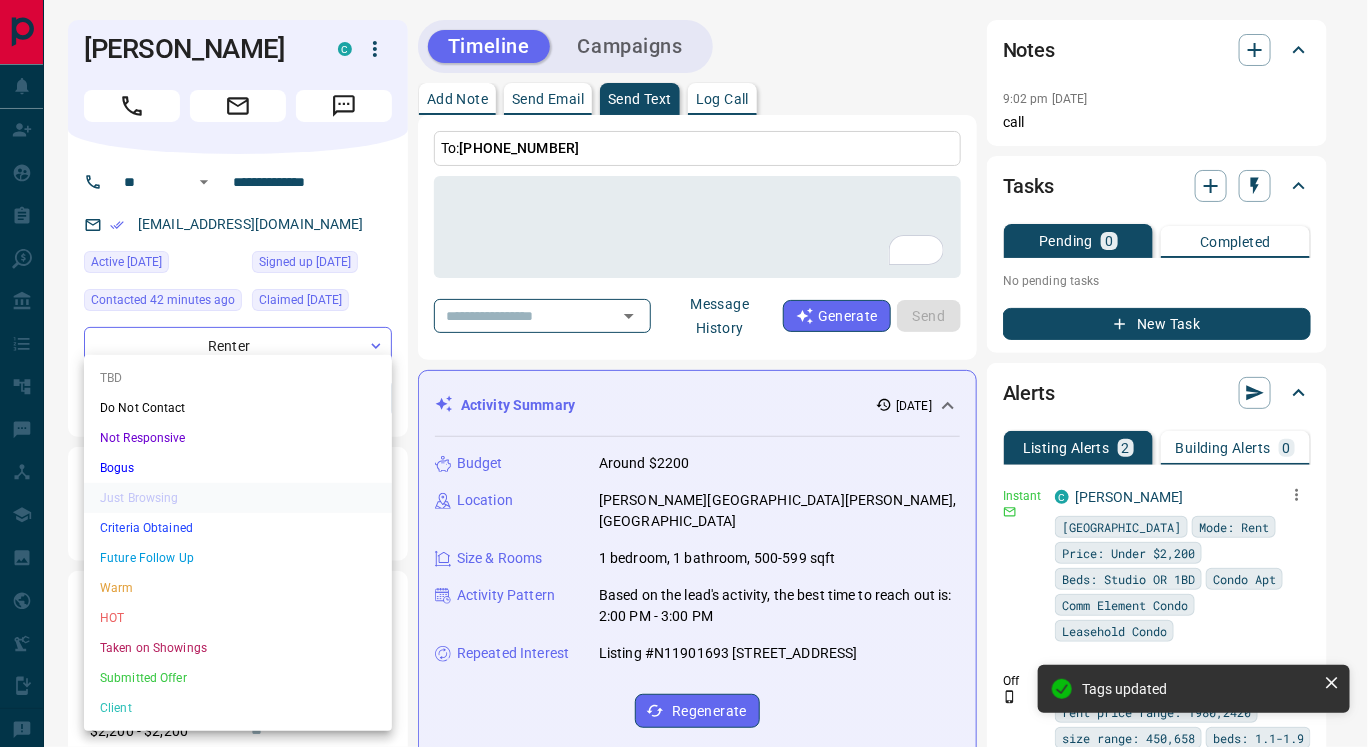click on "**********" at bounding box center [684, 1263] 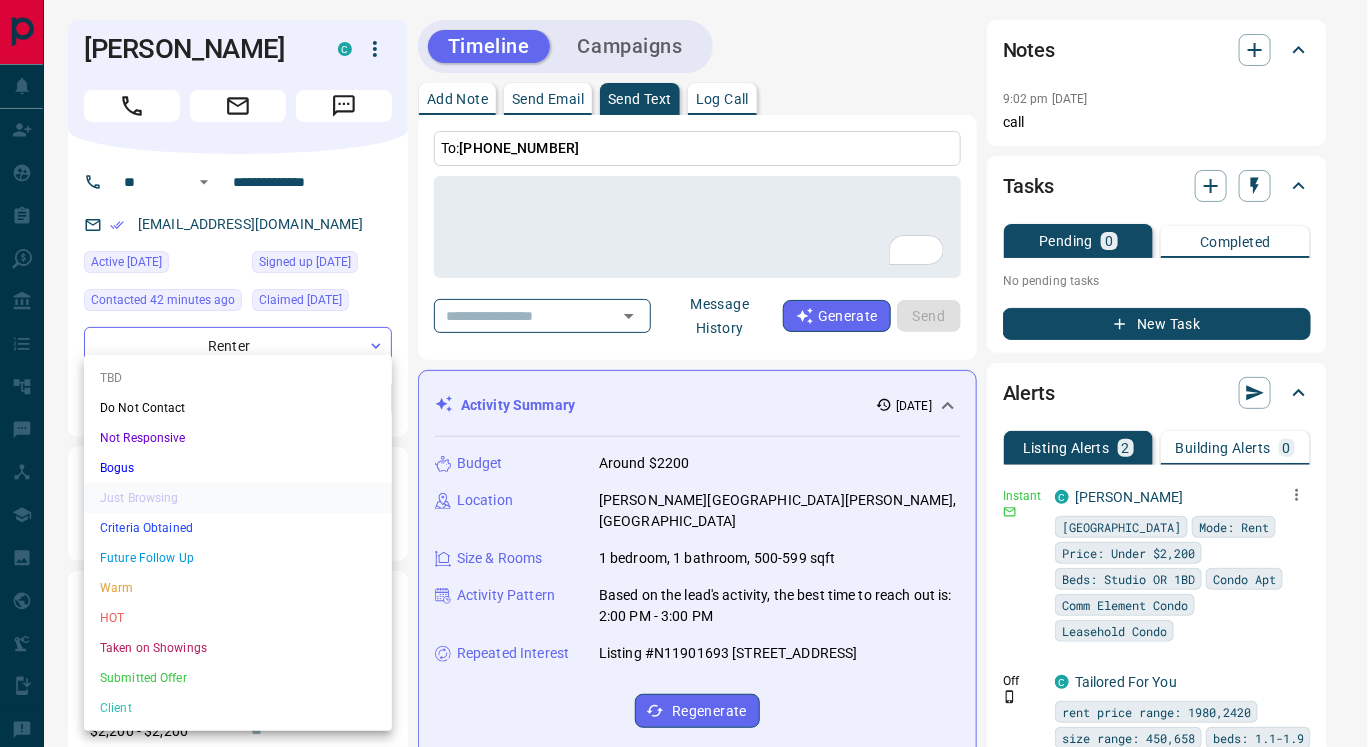 click at bounding box center [684, 373] 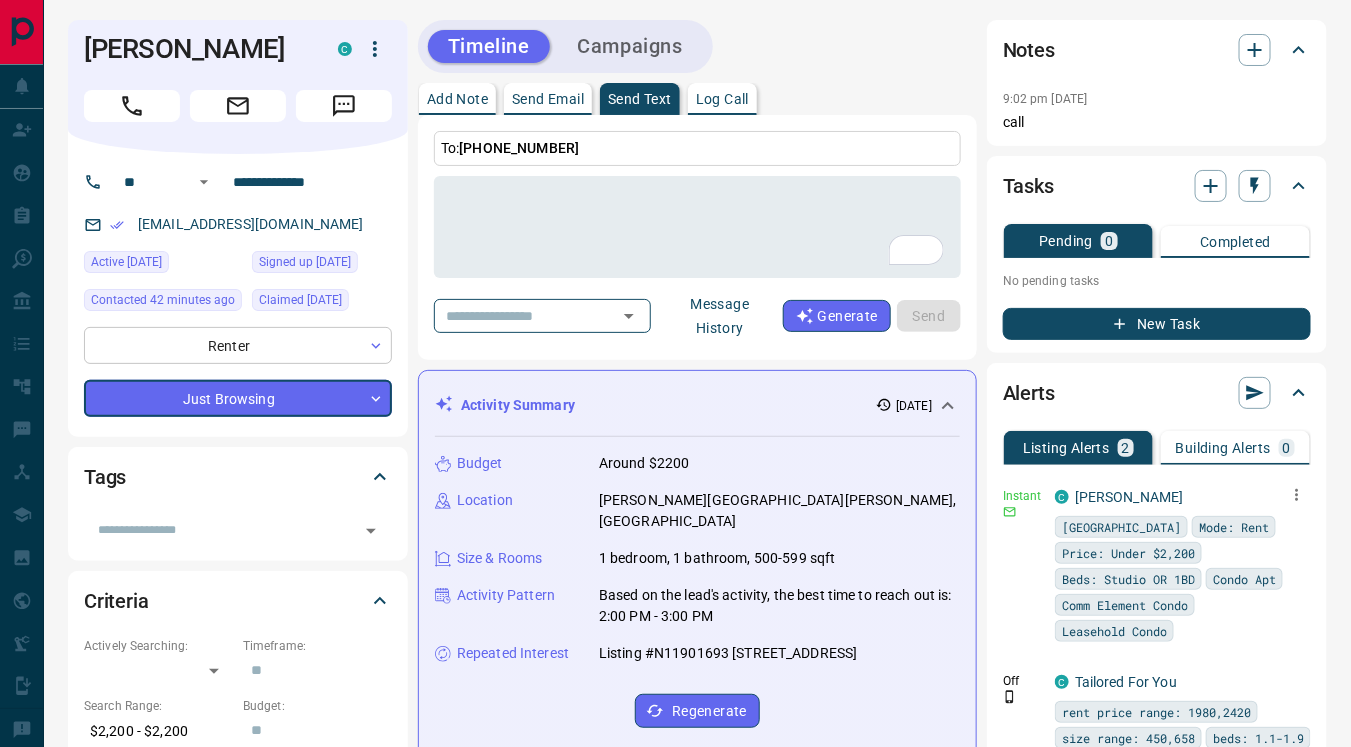 click on "**********" at bounding box center [675, 1263] 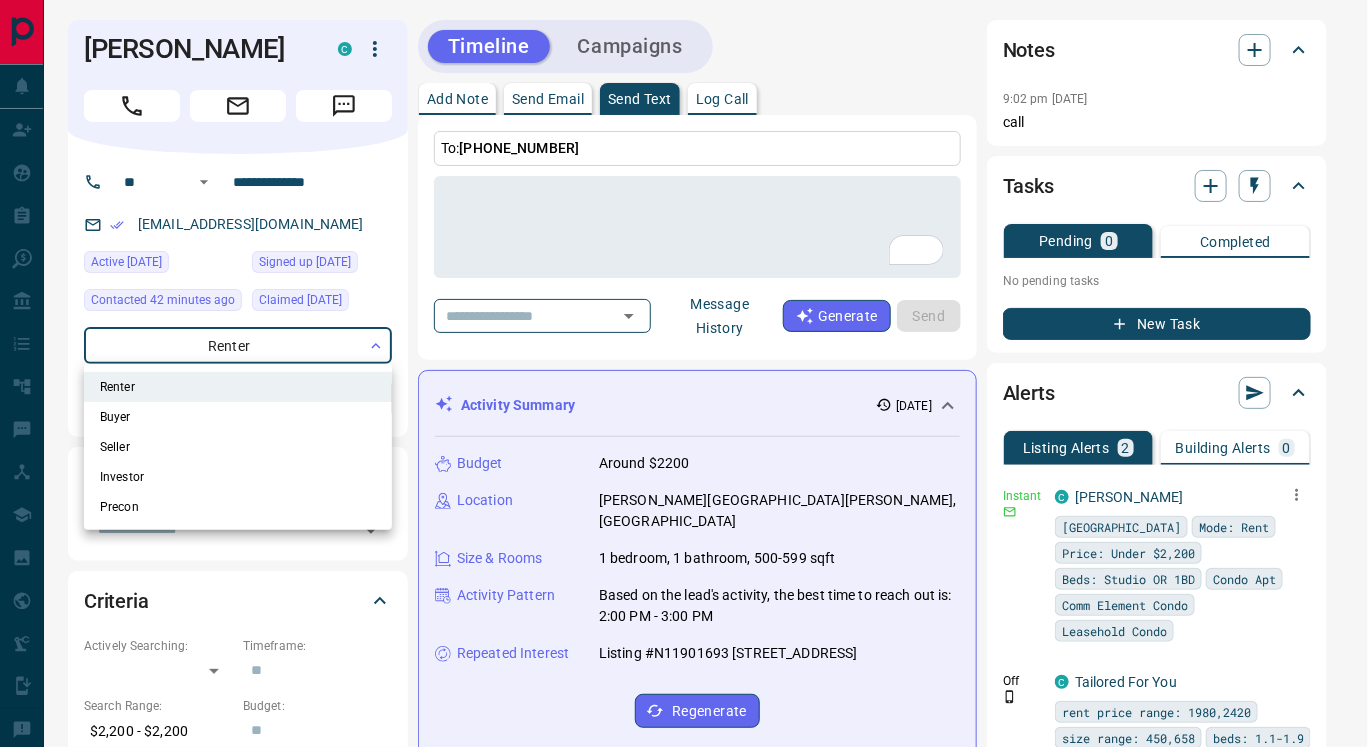 click at bounding box center [684, 373] 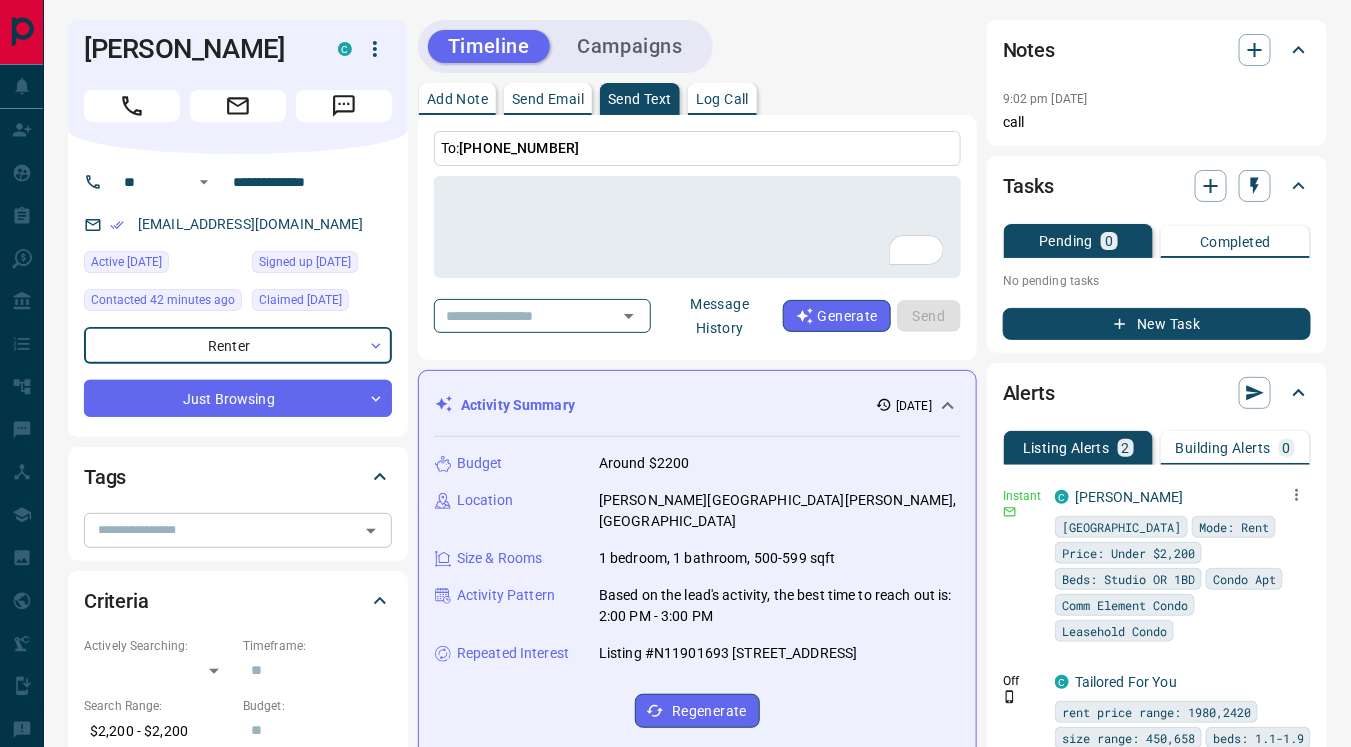 click at bounding box center [221, 530] 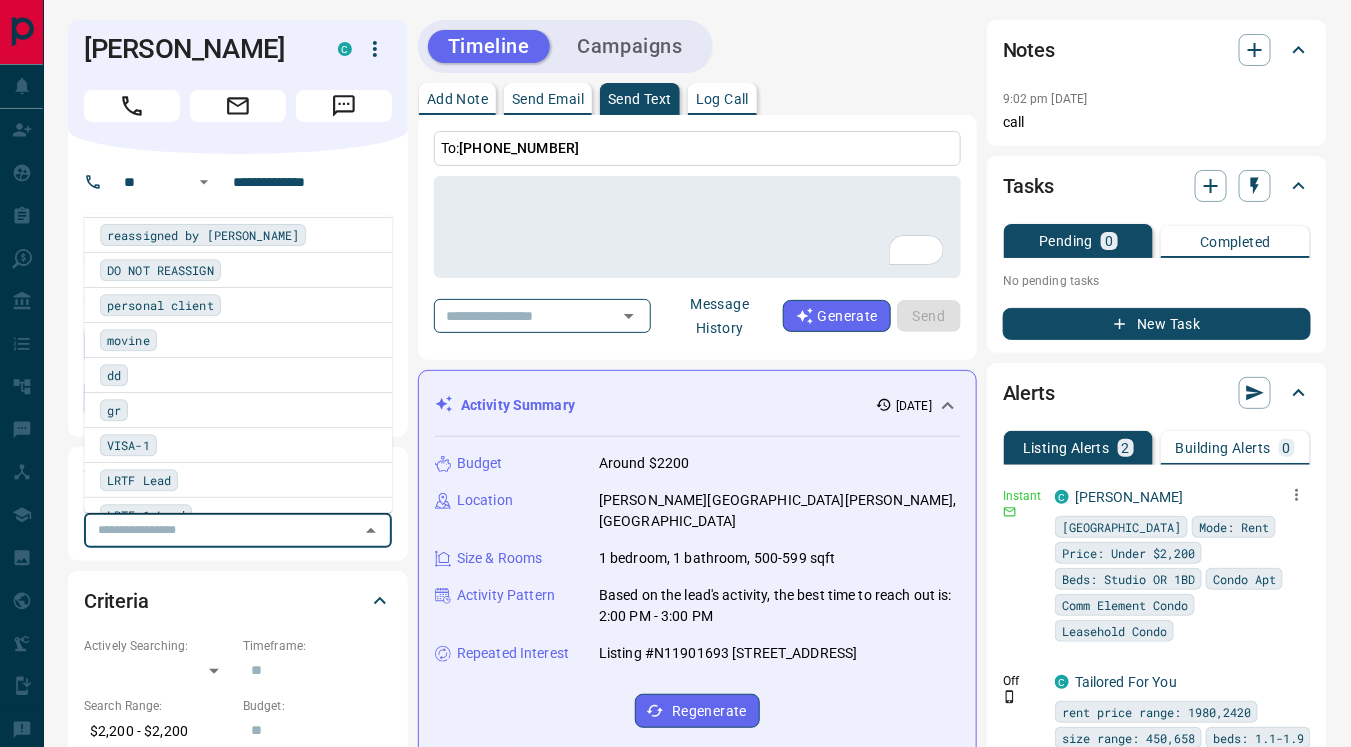 scroll, scrollTop: 7353, scrollLeft: 0, axis: vertical 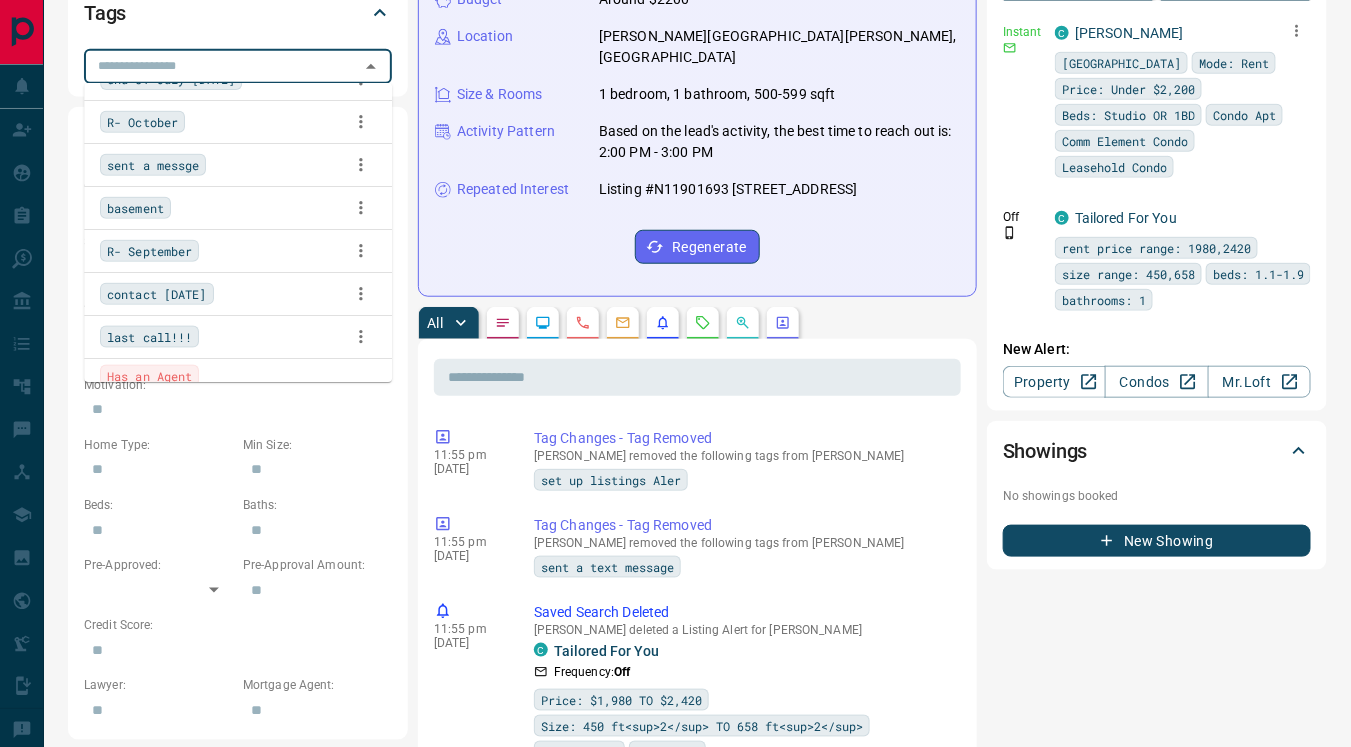 click on "Has an Agent" at bounding box center [149, 376] 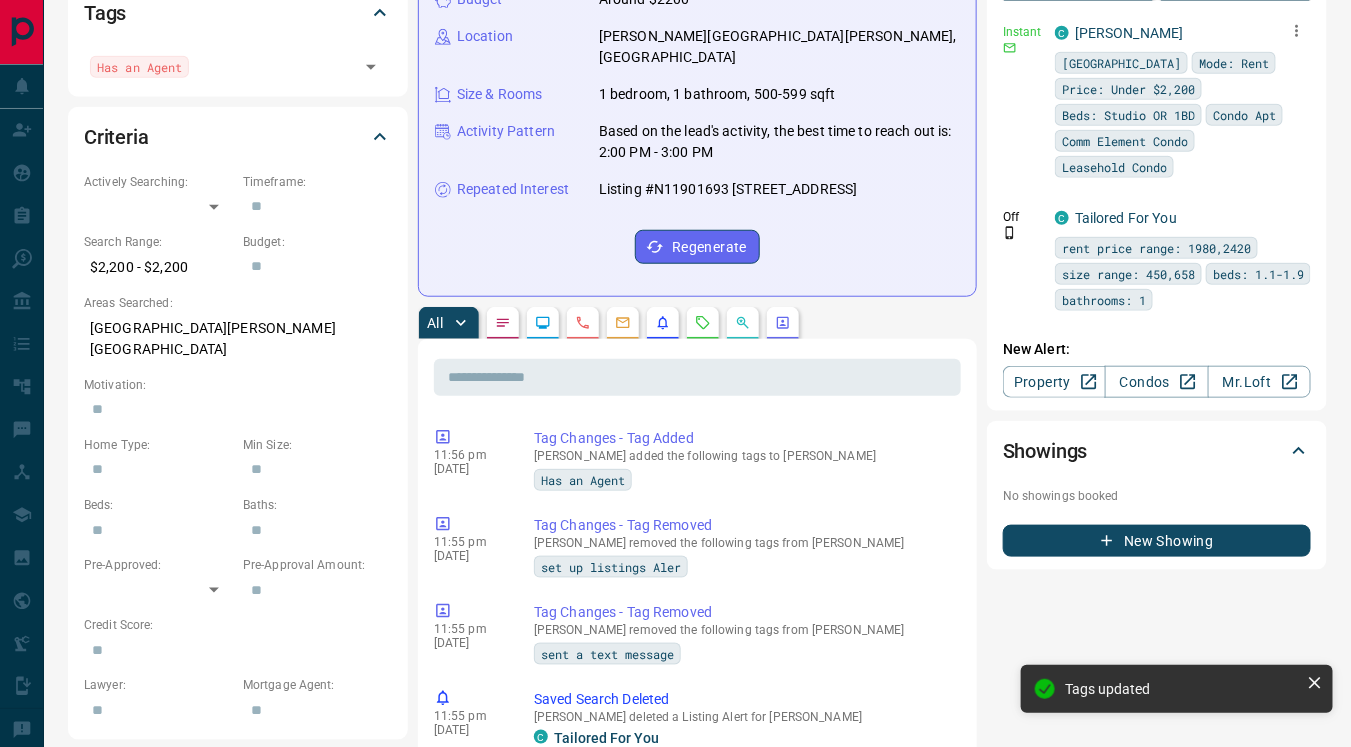 click on "Criteria Actively Searching: ​ ​ Timeframe: ​ Search Range: $2,200   -   $2,200 Budget: ​ Areas Searched: [GEOGRAPHIC_DATA][PERSON_NAME][GEOGRAPHIC_DATA] Corporate Centre  Motivation: ​ Home Type: ​ Min Size: ​ Beds: ​ Baths: ​ Pre-Approved: ​ ​ Pre-Approval Amount: ​ Credit Score: ​ Lawyer: ​ Mortgage Agent: ​" at bounding box center [238, 423] 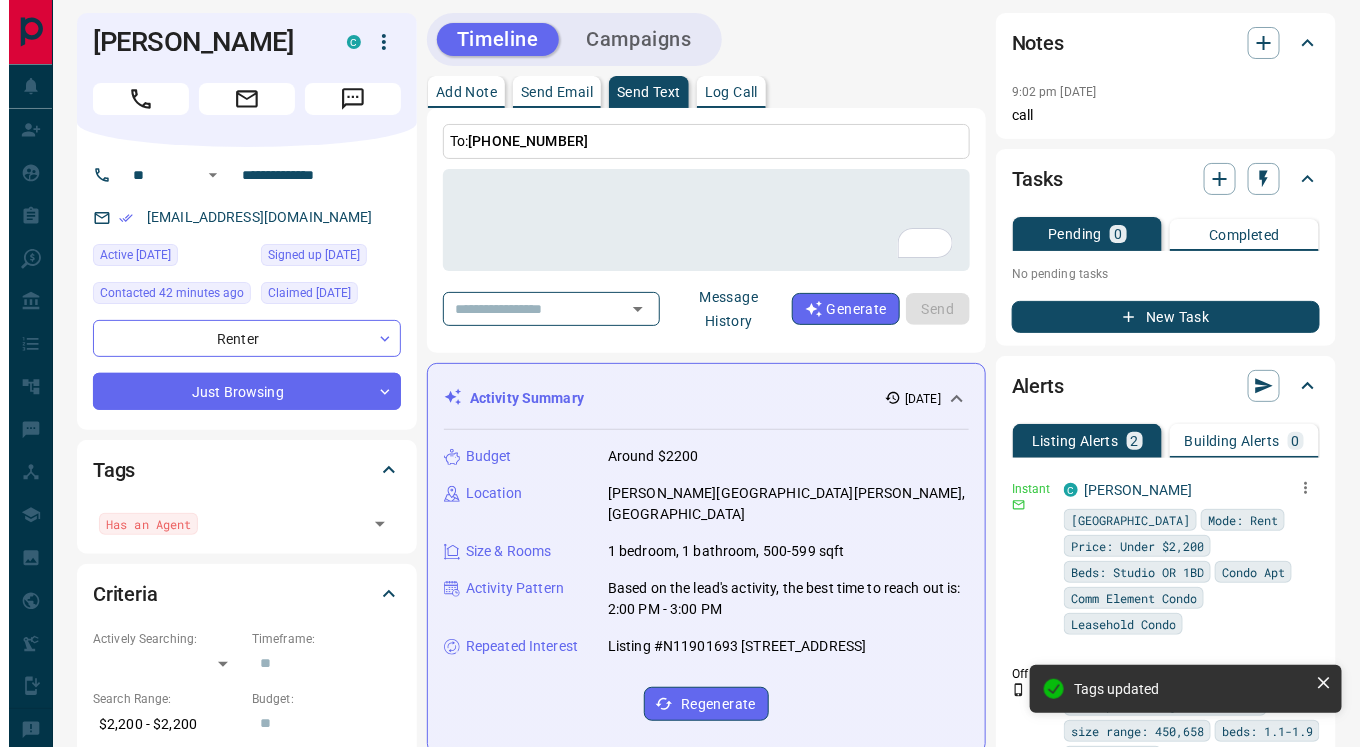 scroll, scrollTop: 1, scrollLeft: 0, axis: vertical 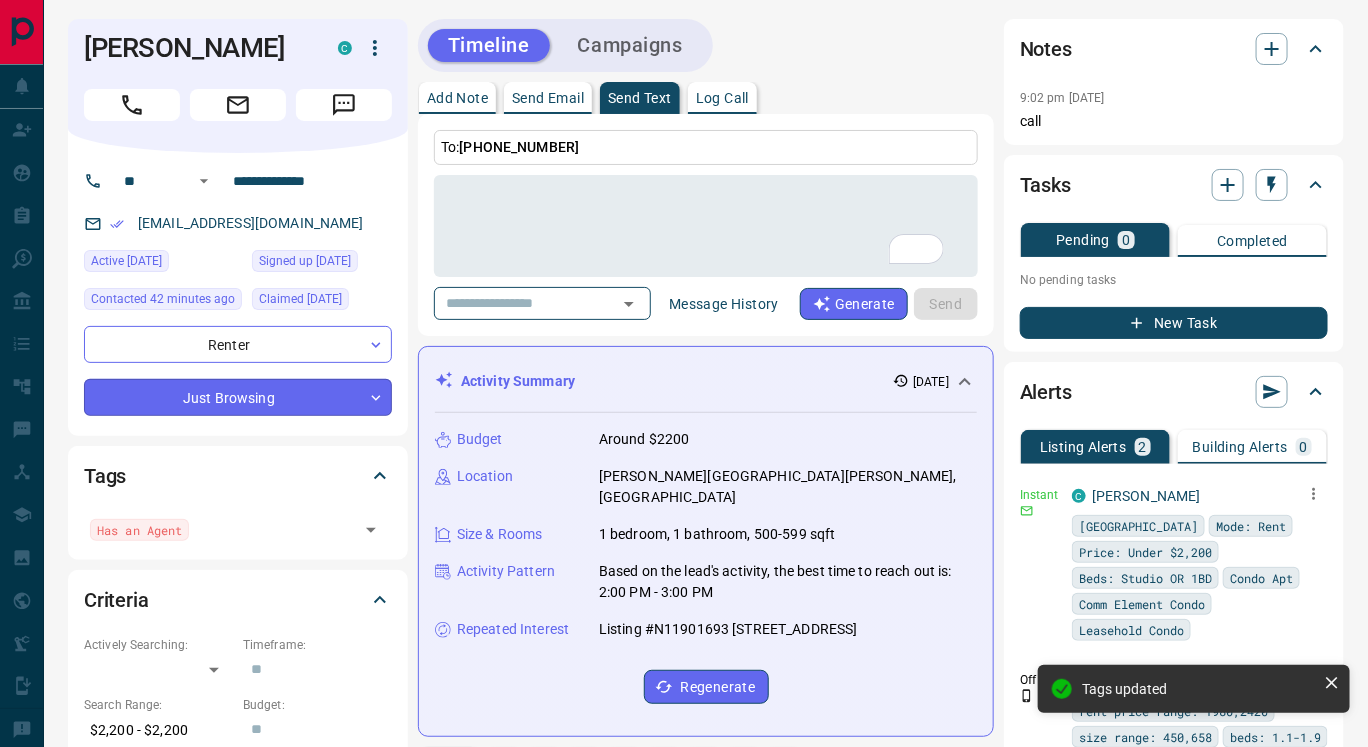 click on "**********" at bounding box center (684, 1250) 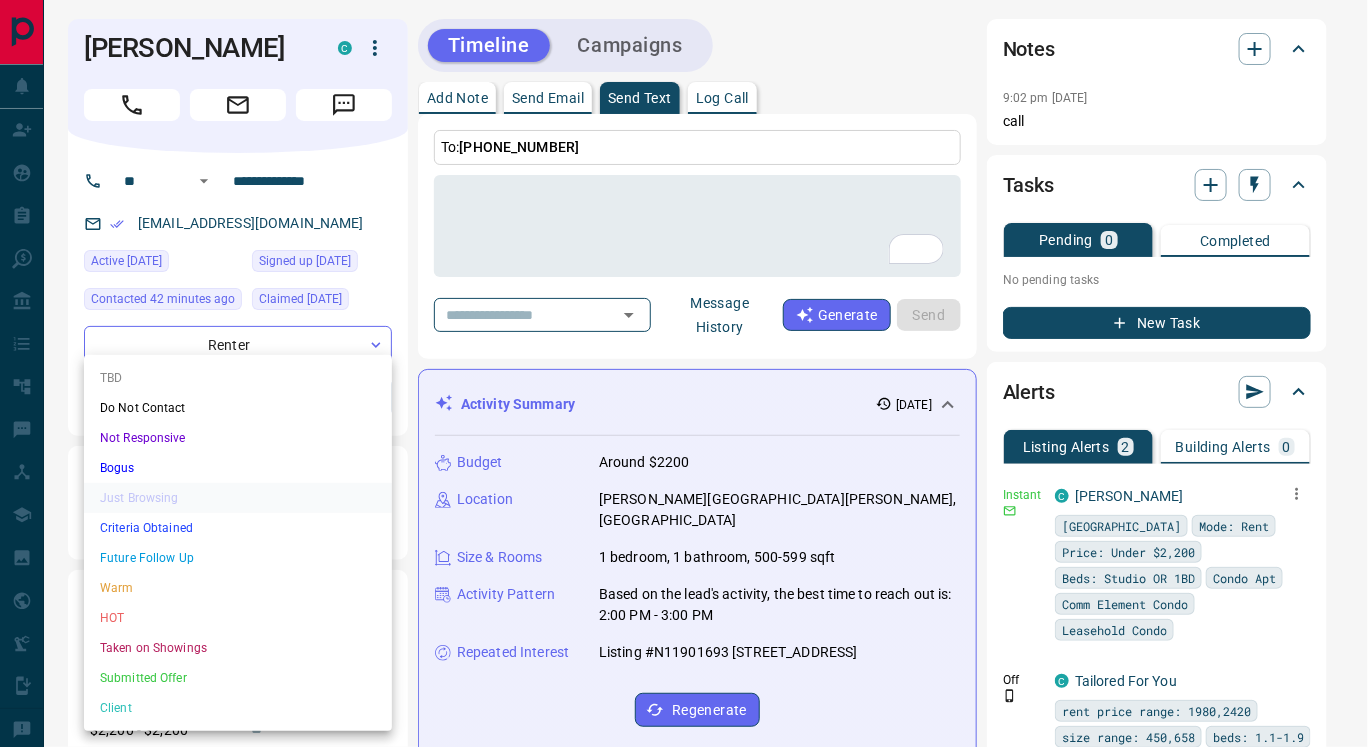 click at bounding box center [684, 373] 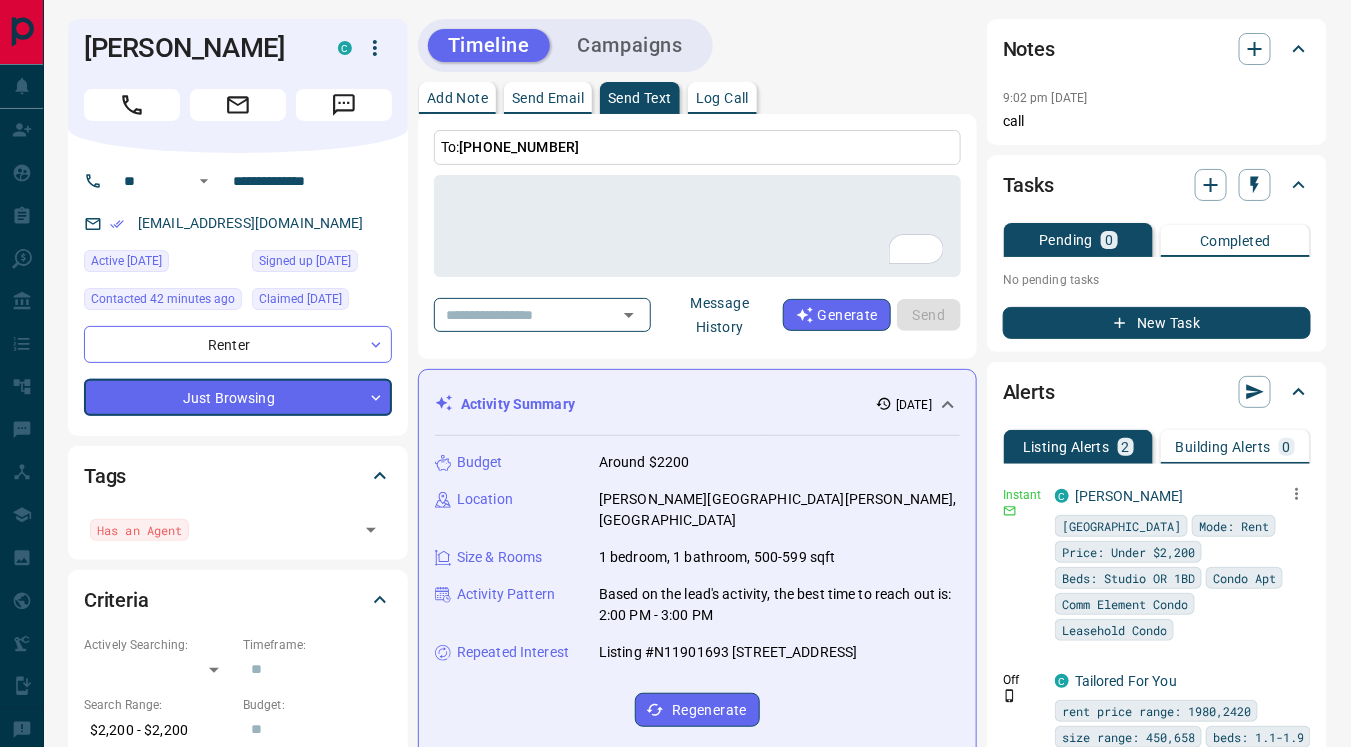 click 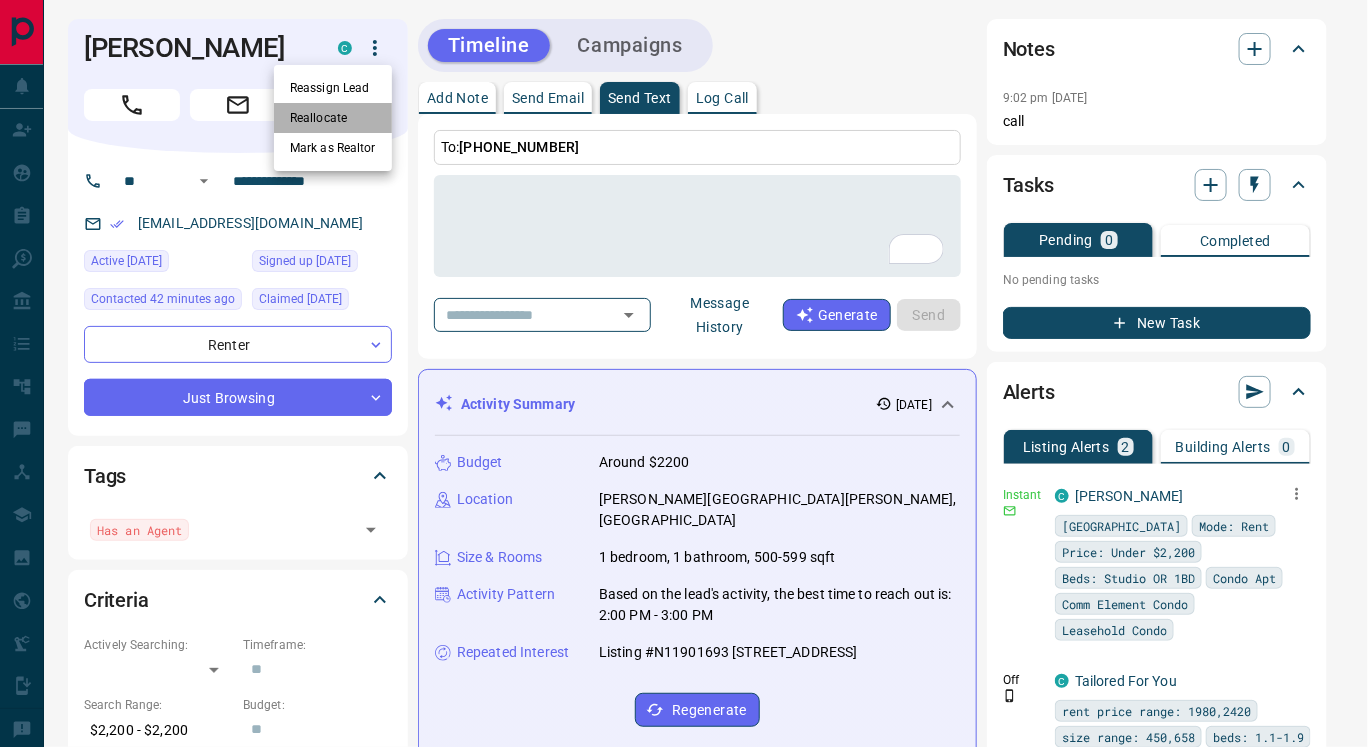 click on "Reallocate" at bounding box center [333, 118] 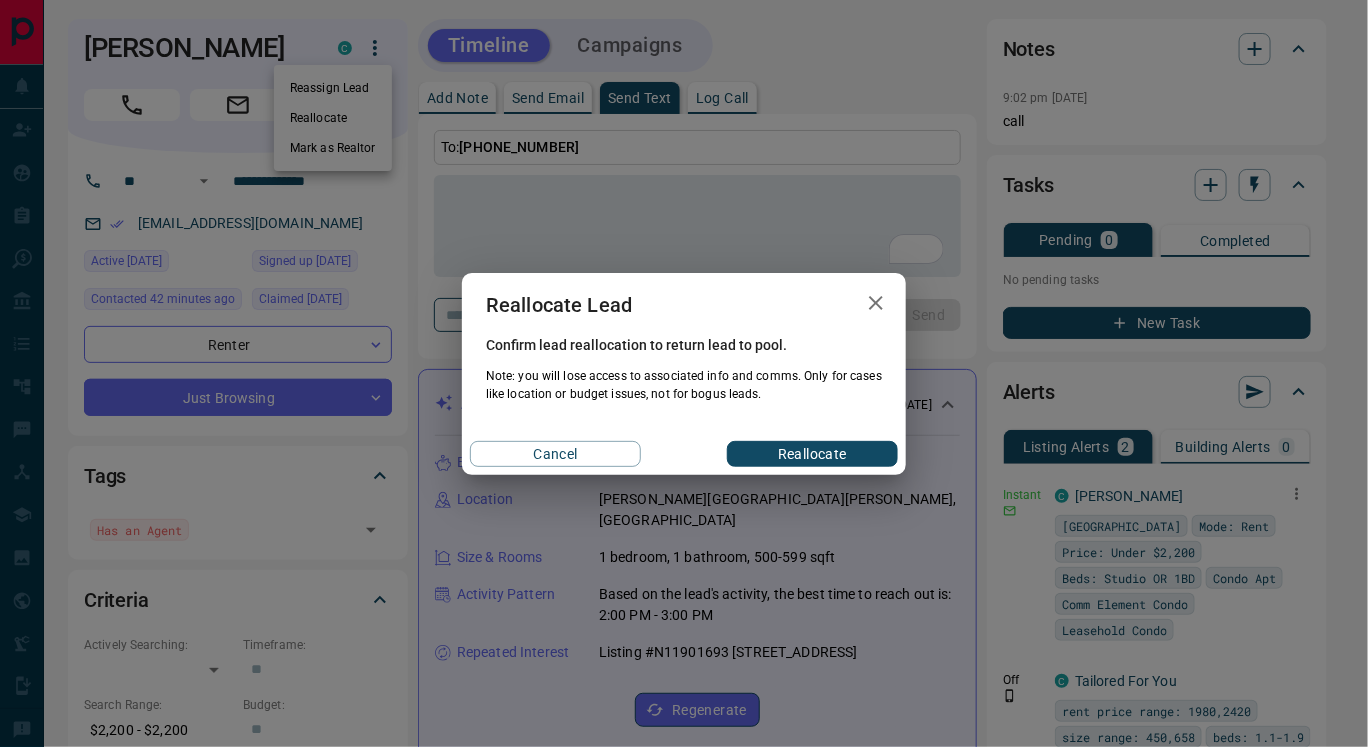 click on "Reallocate" at bounding box center (812, 454) 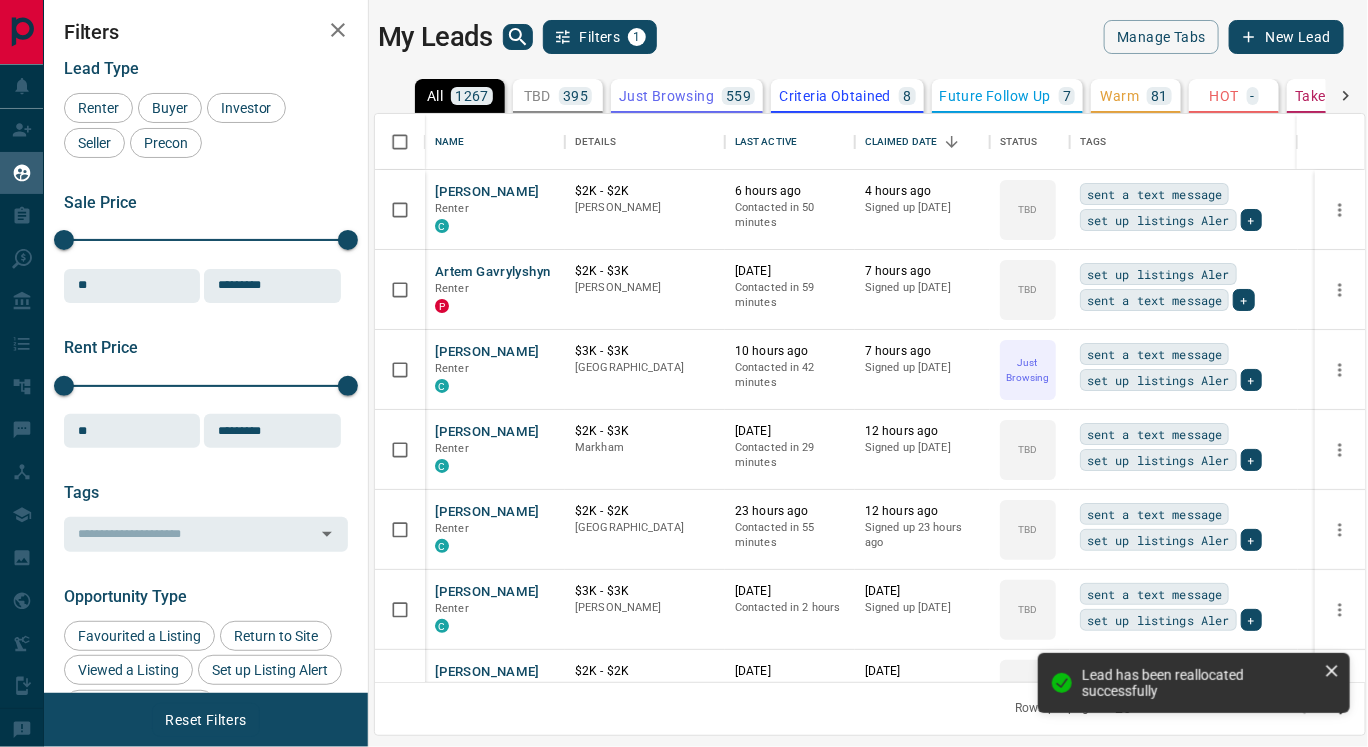 scroll, scrollTop: 0, scrollLeft: 0, axis: both 